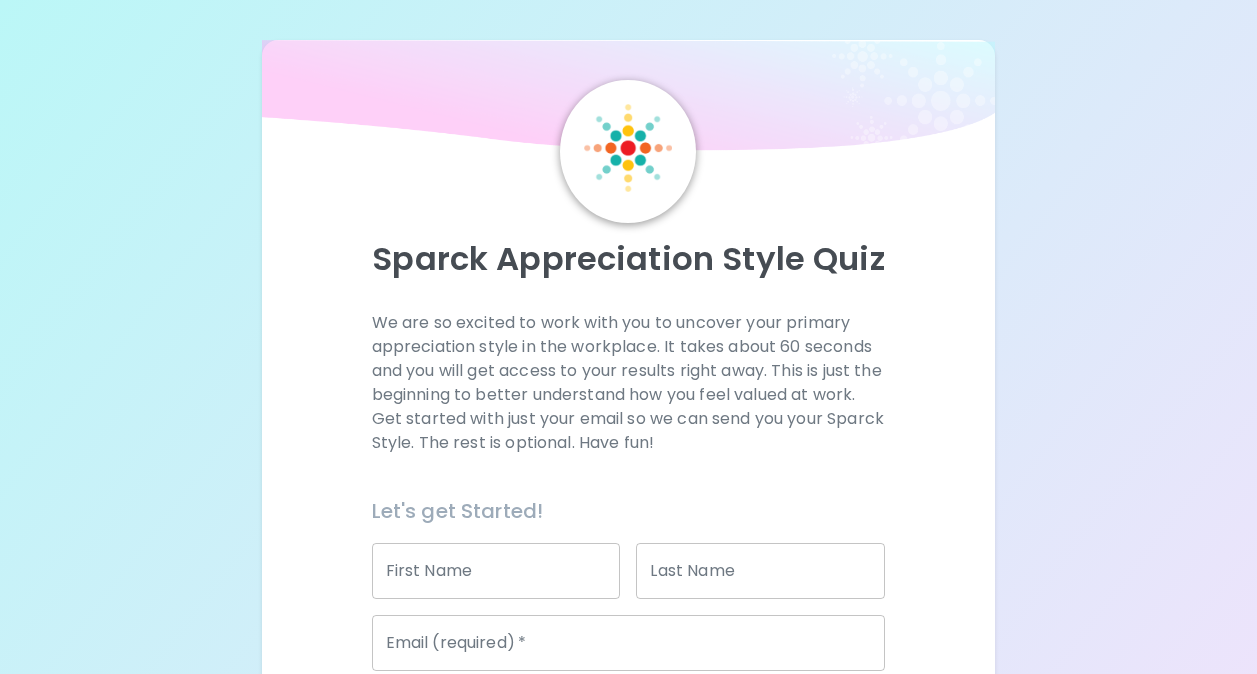 scroll, scrollTop: 200, scrollLeft: 0, axis: vertical 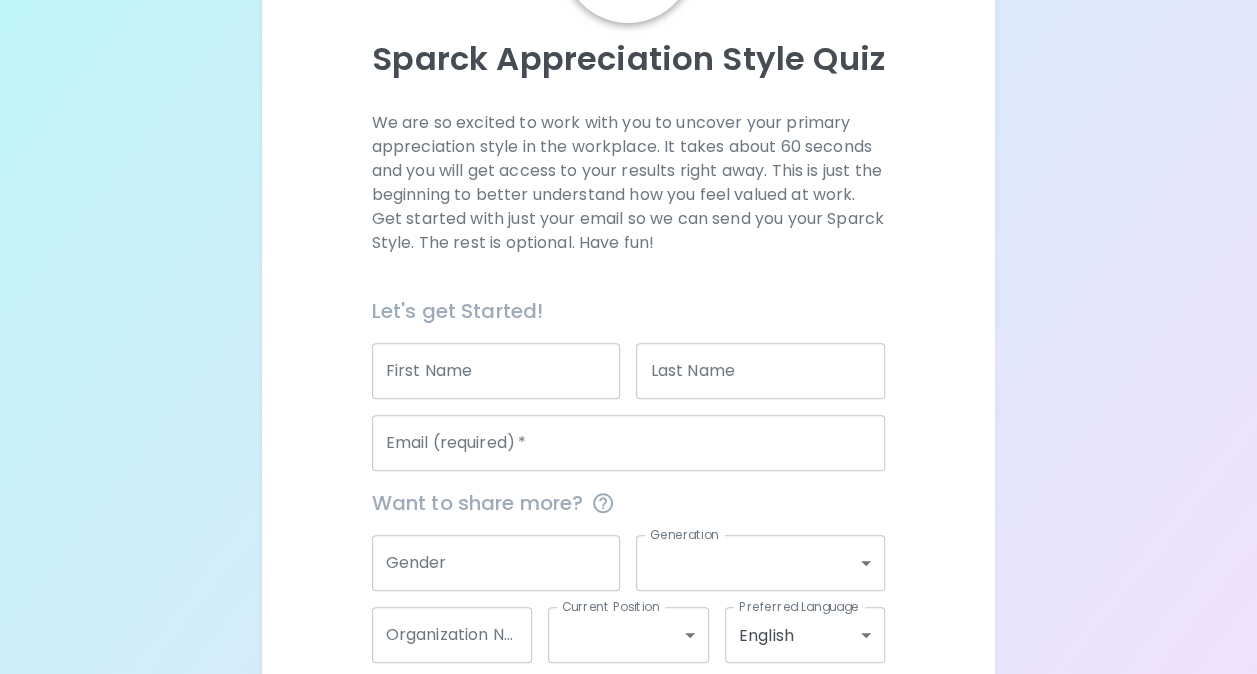 click on "Email (required)   * Email (required)   *" at bounding box center (621, 435) 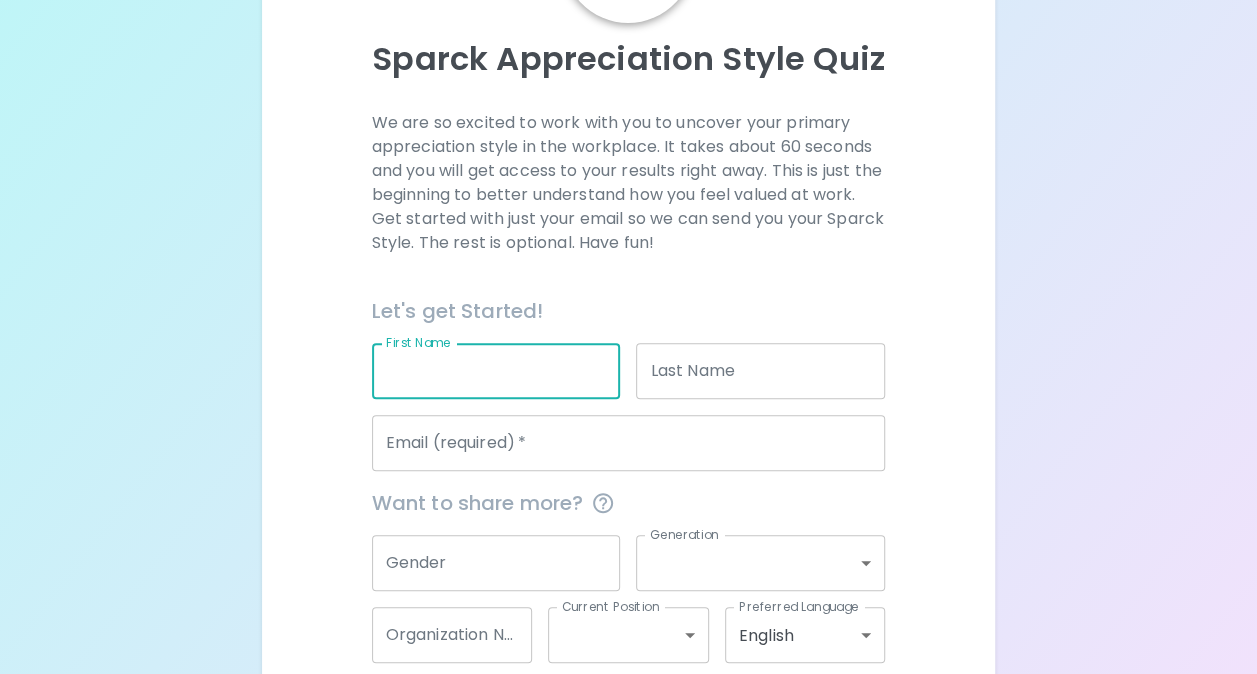 click on "First Name" at bounding box center (496, 371) 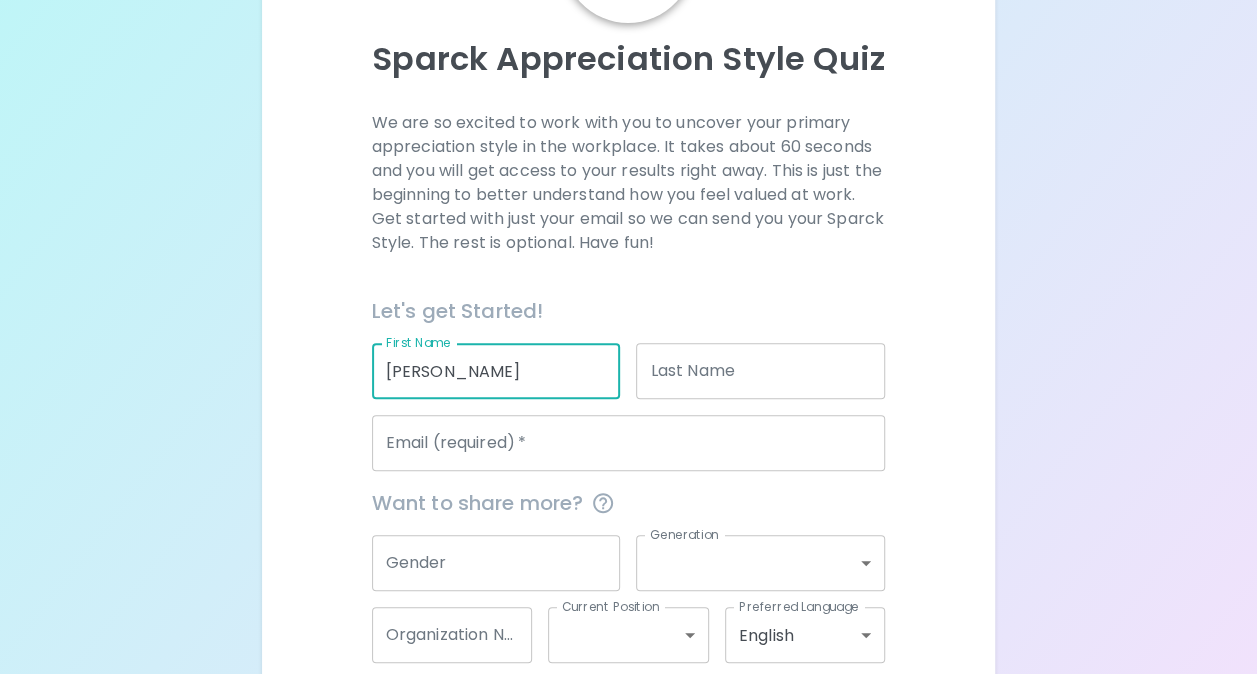 type on "[PERSON_NAME]" 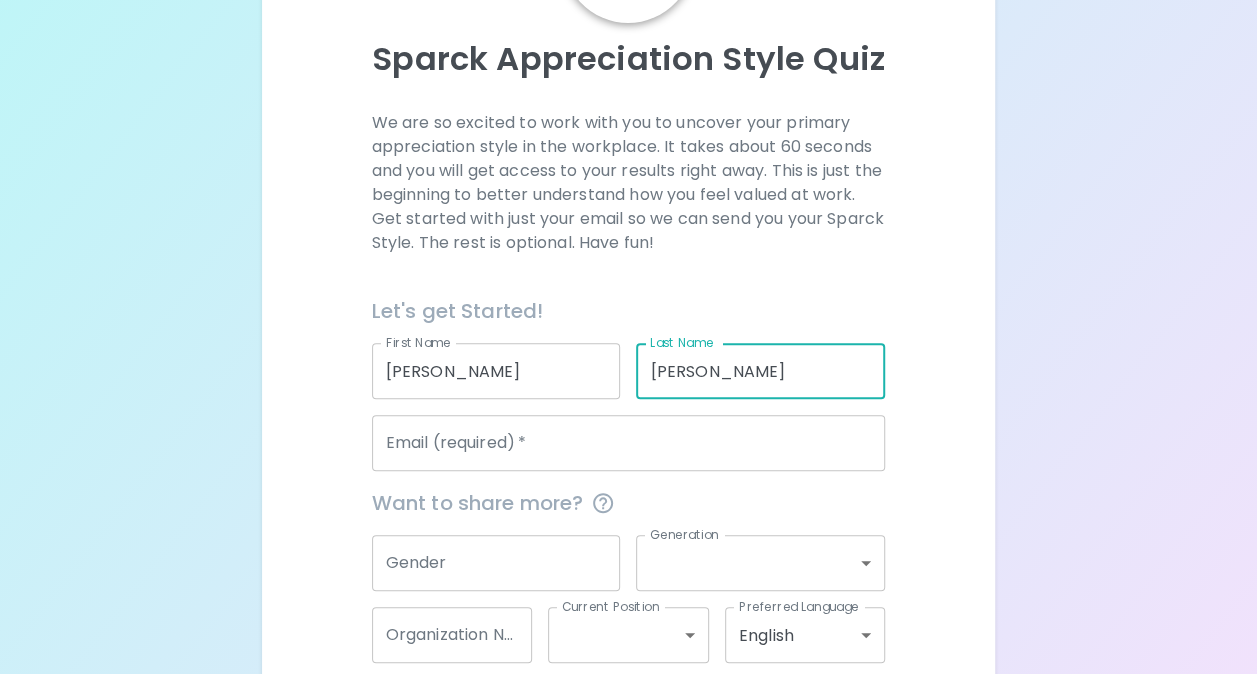type on "[PERSON_NAME]" 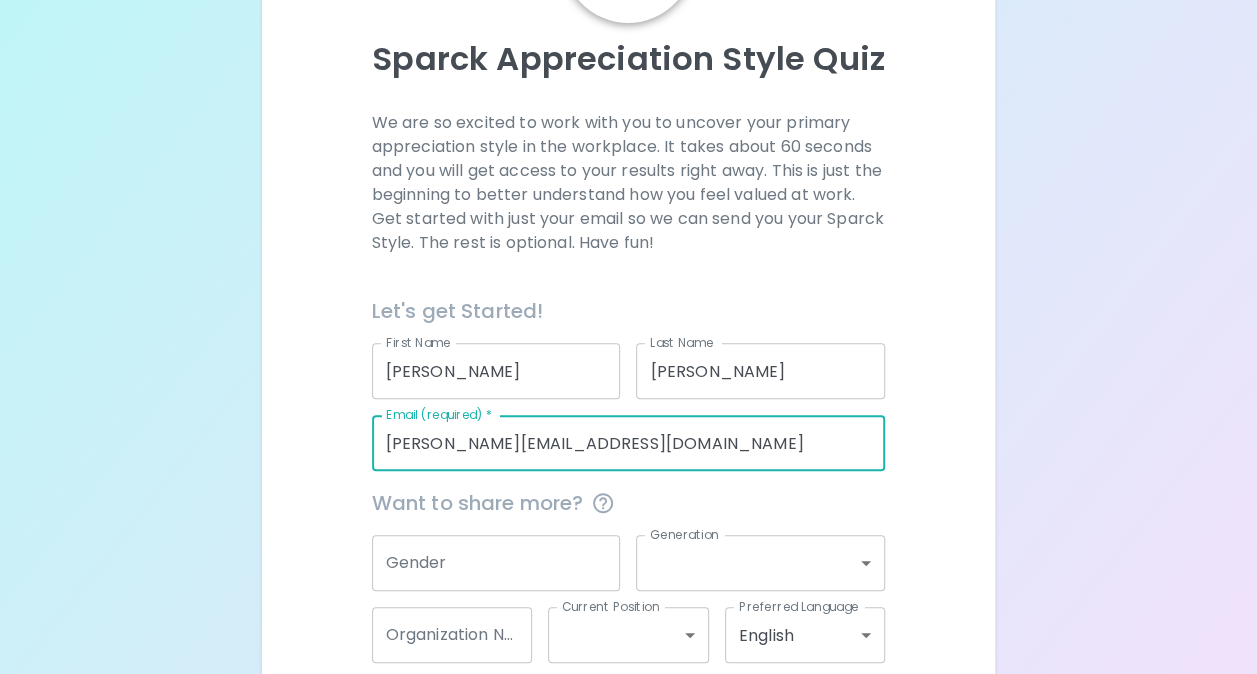 scroll, scrollTop: 302, scrollLeft: 0, axis: vertical 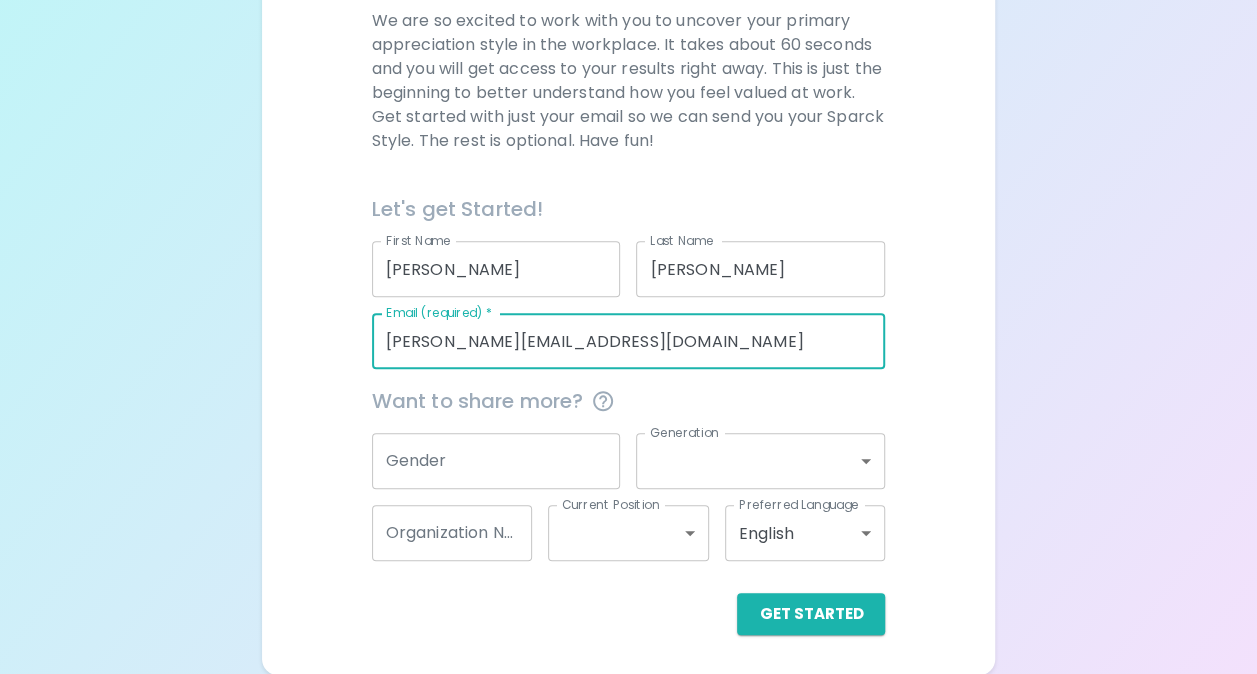 type on "[PERSON_NAME][EMAIL_ADDRESS][DOMAIN_NAME]" 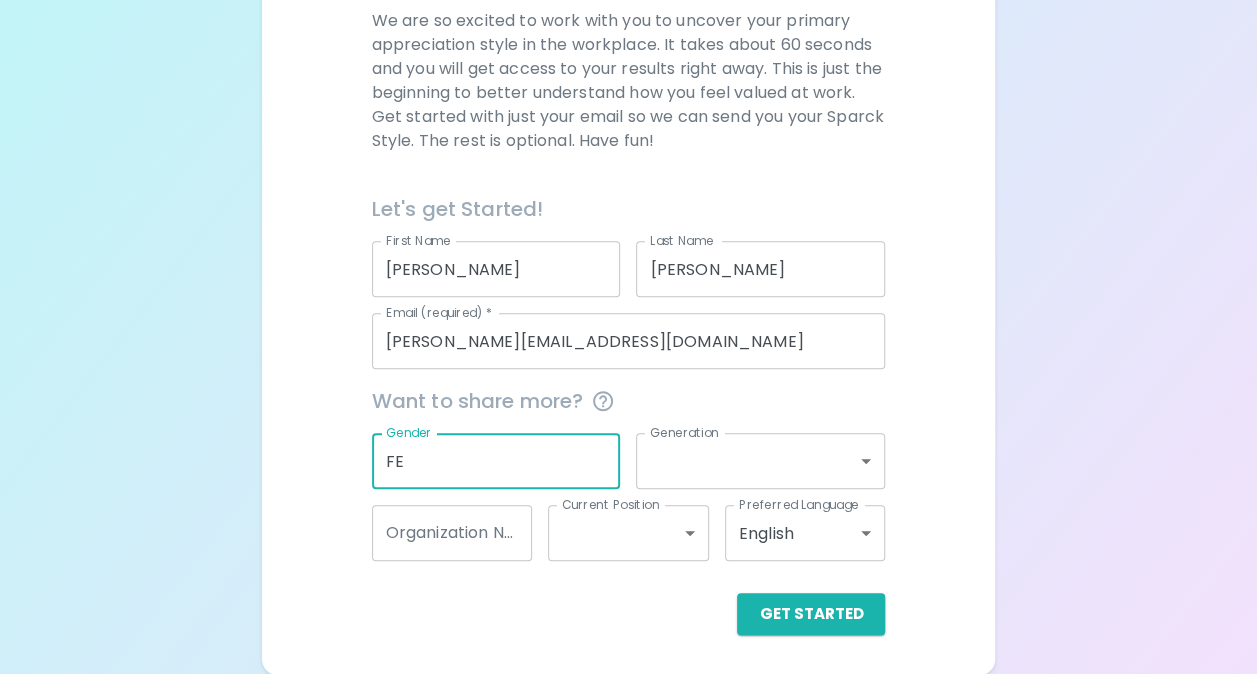 type on "F" 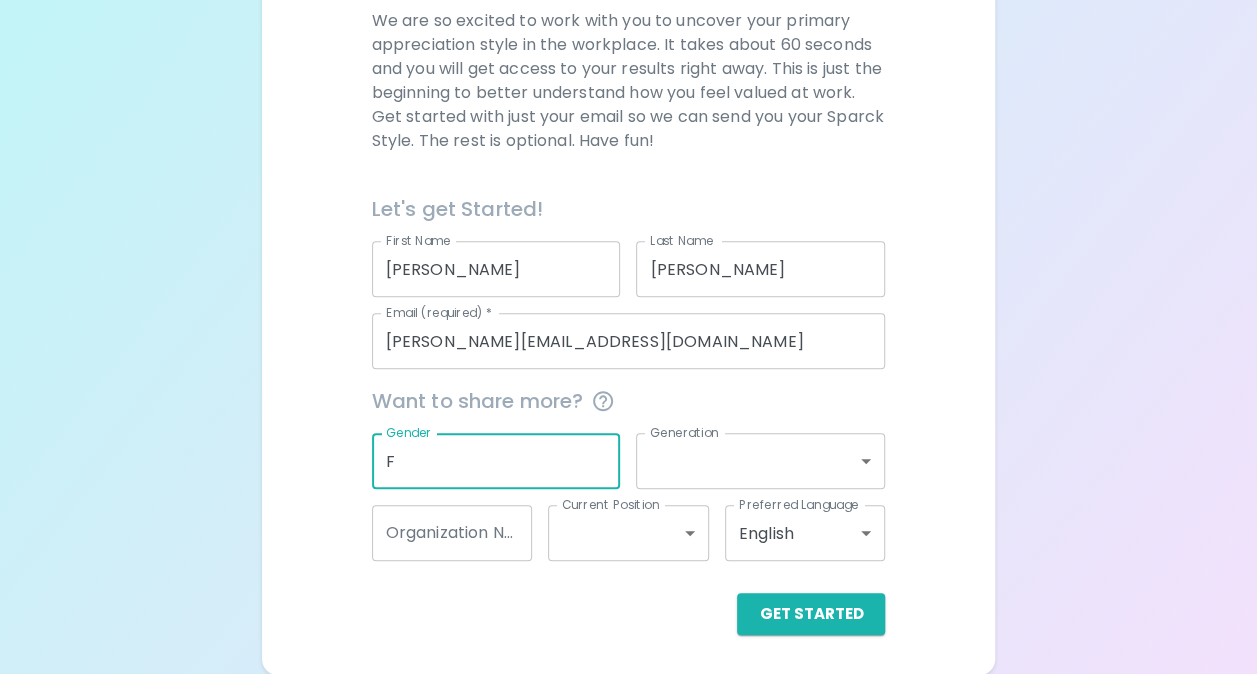 type 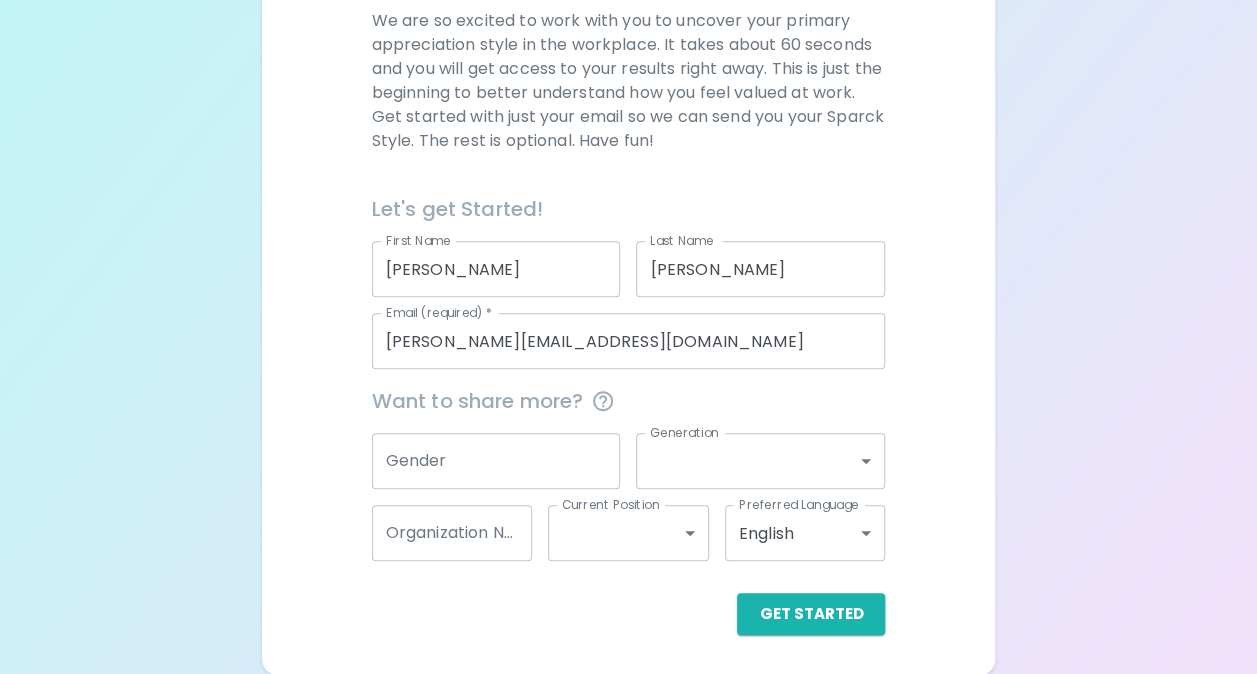 click on "Sparck Appreciation Style Quiz We are so excited to work with you to uncover your primary appreciation style in the workplace. It takes about 60 seconds and you will get access to your results right away. This is just the beginning to better understand how you feel valued at work. Get started with just your email so we can send you your Sparck Style. The rest is optional. Have fun! Let's get Started! First Name [PERSON_NAME] First Name Last Name [PERSON_NAME] Last Name Email (required)   * [PERSON_NAME][EMAIL_ADDRESS][DOMAIN_NAME] Email (required)   * Want to share more? Gender Gender Generation ​ Generation Organization Name Organization Name Current Position ​ Current Position Preferred Language English en Preferred Language Get Started" at bounding box center (628, 186) 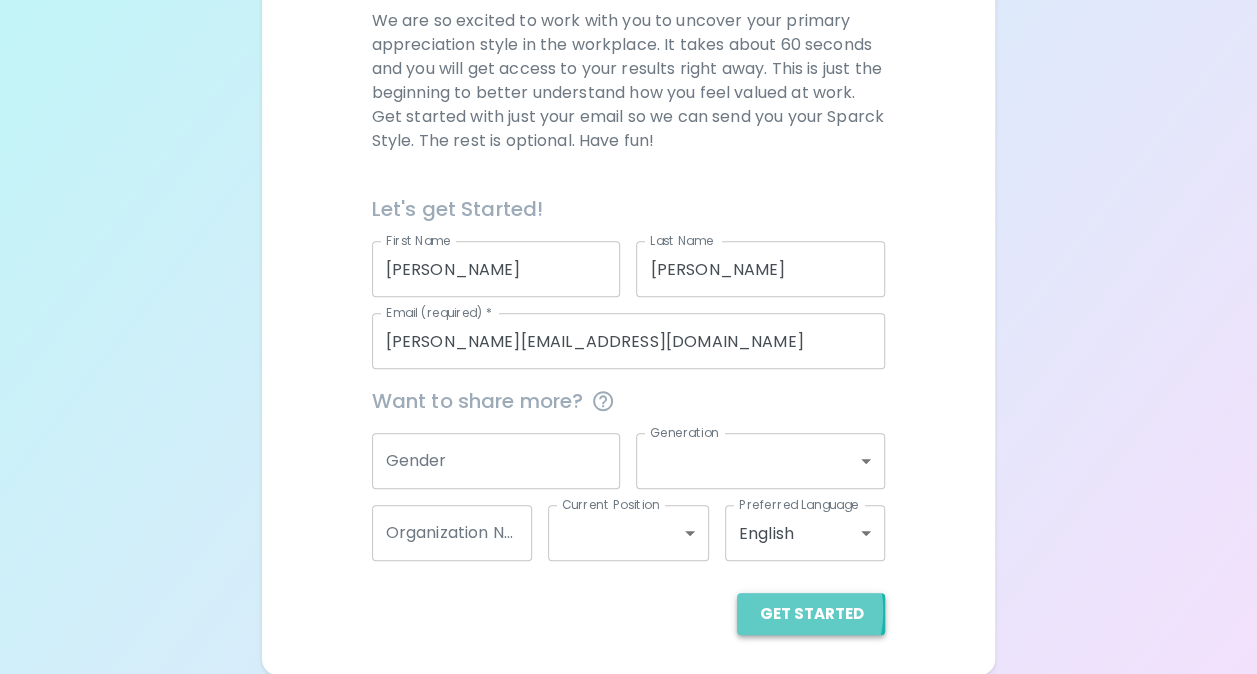 click on "Get Started" at bounding box center (811, 614) 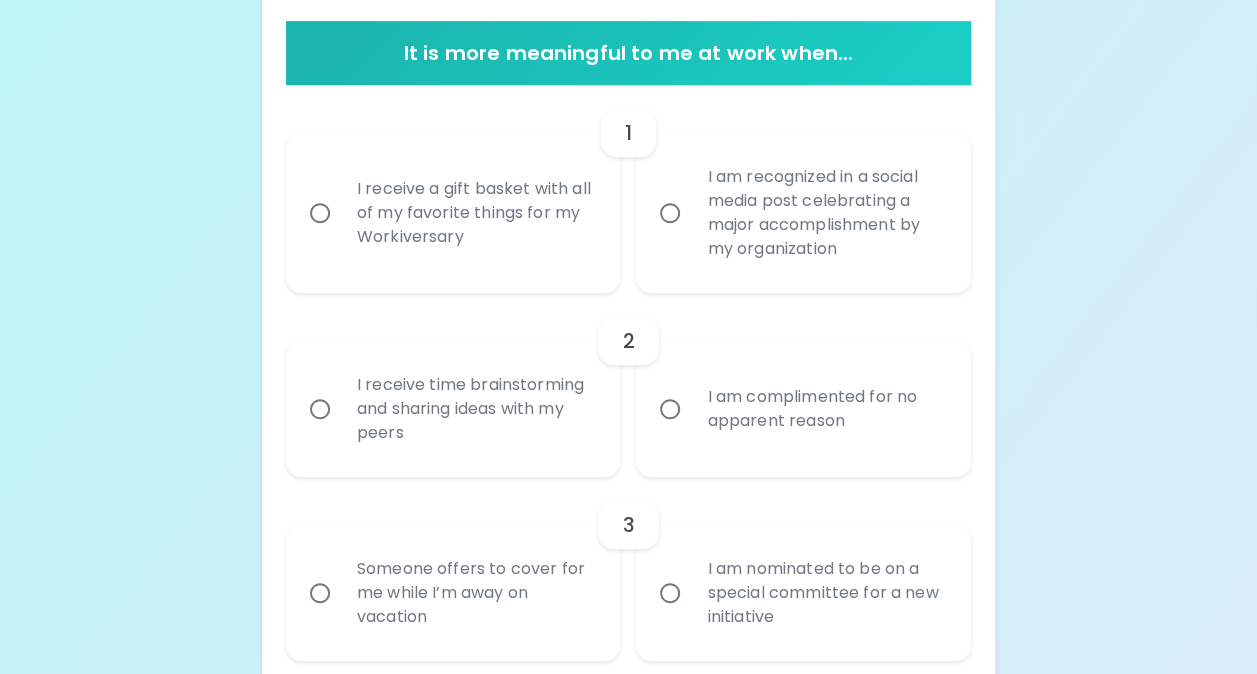 scroll, scrollTop: 394, scrollLeft: 0, axis: vertical 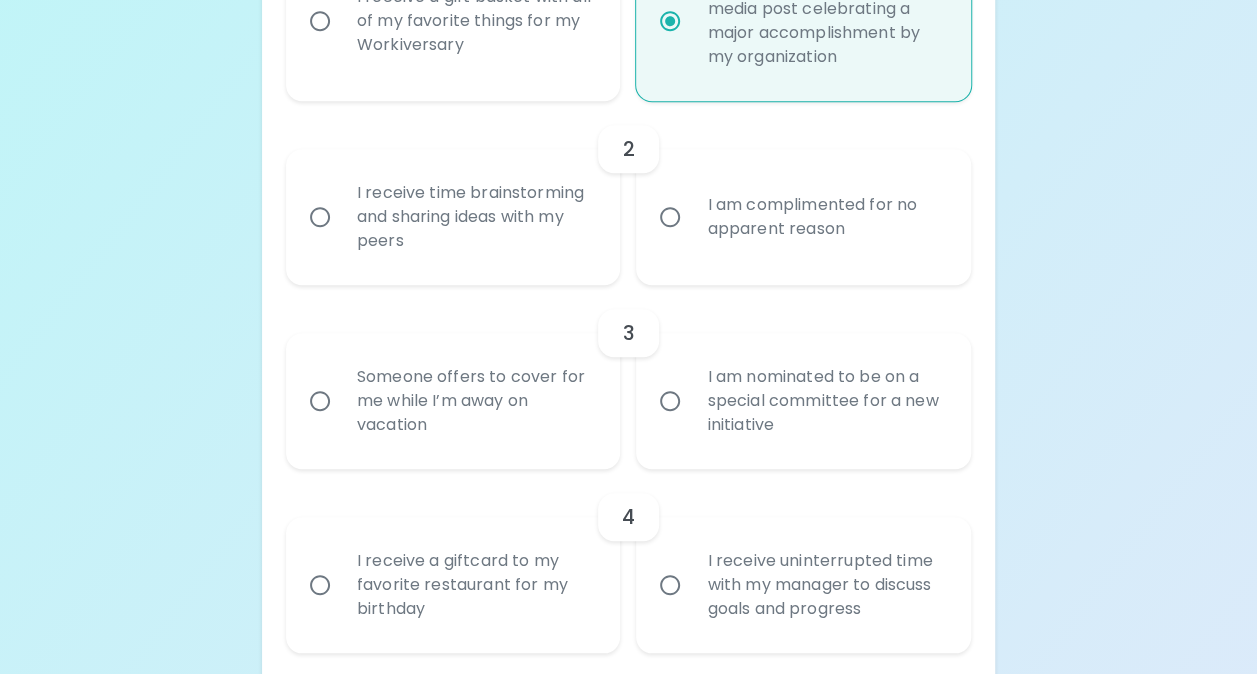 click on "I receive time brainstorming and sharing ideas with my peers" at bounding box center (475, 217) 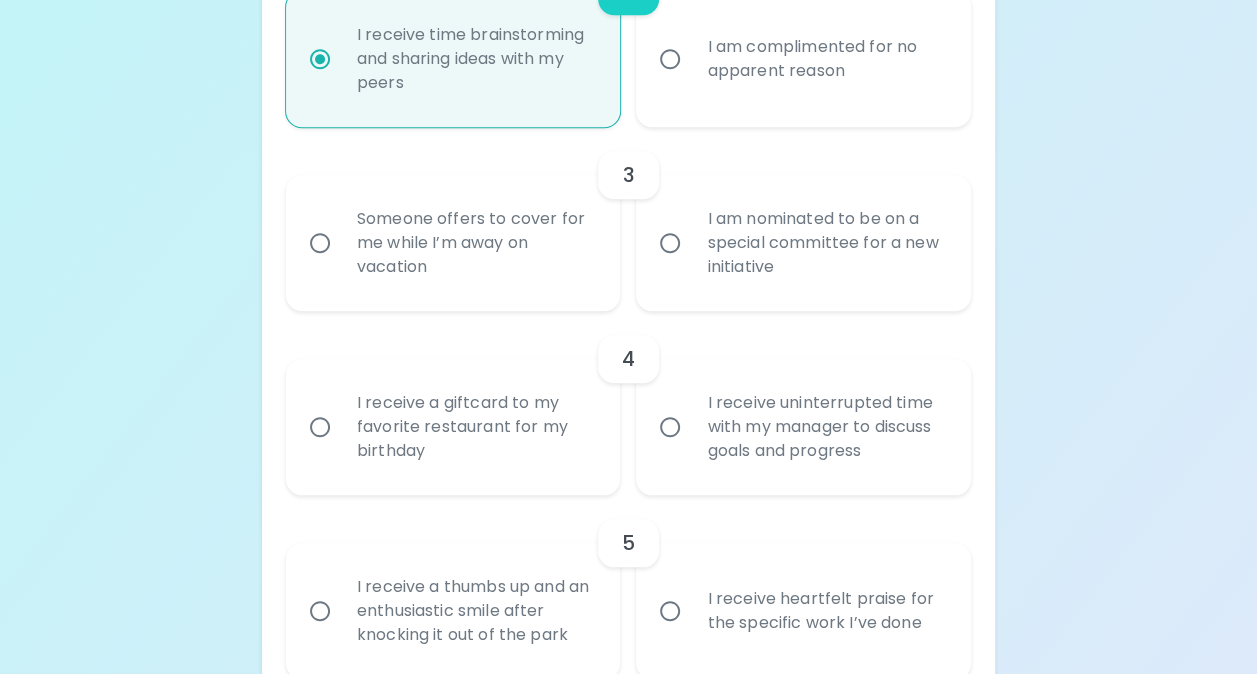scroll, scrollTop: 744, scrollLeft: 0, axis: vertical 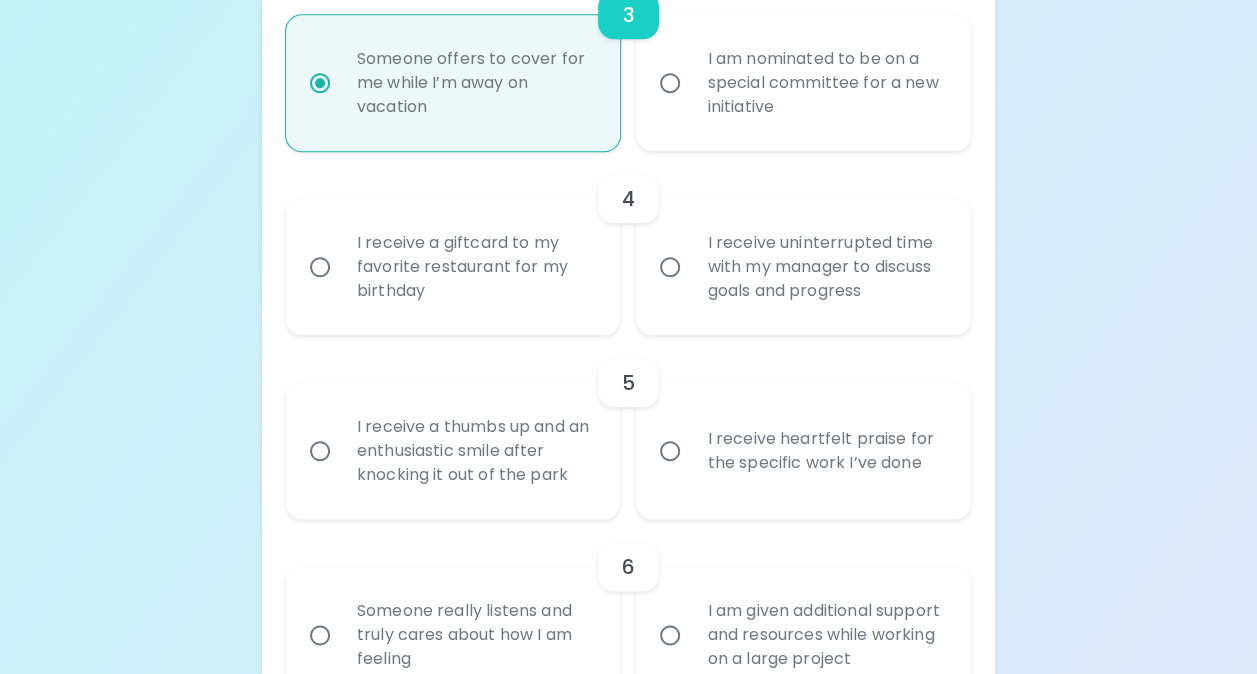 radio on "true" 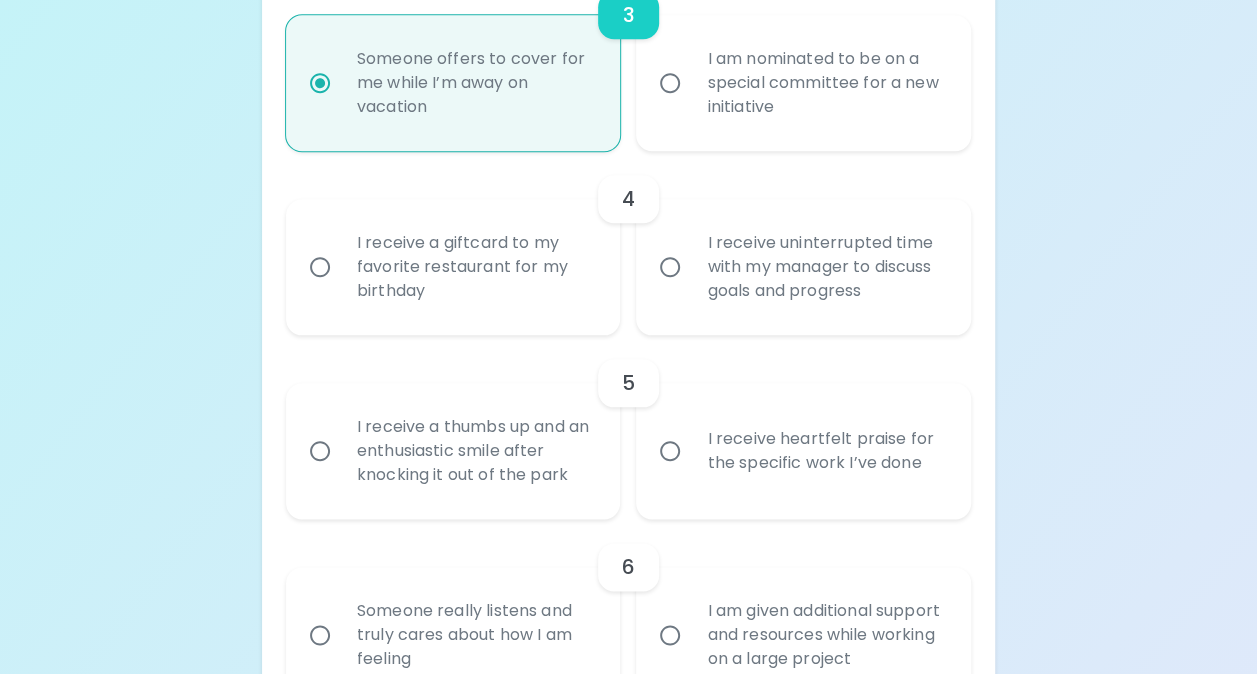 radio on "false" 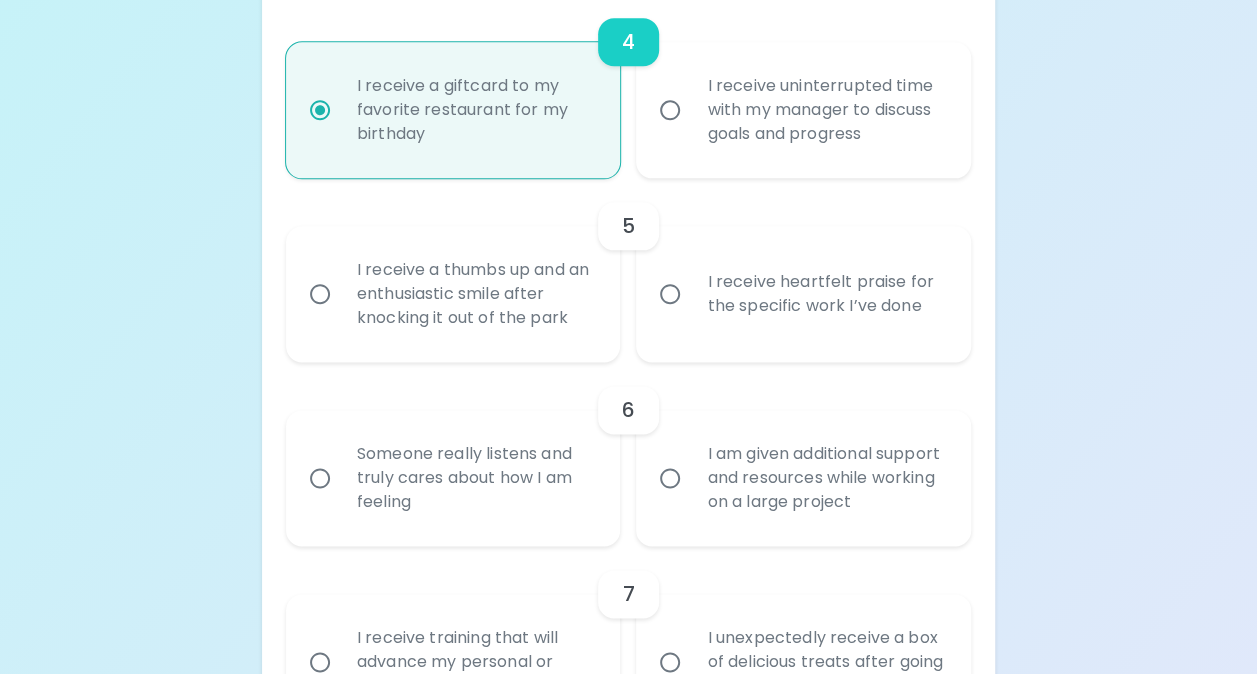 scroll, scrollTop: 1064, scrollLeft: 0, axis: vertical 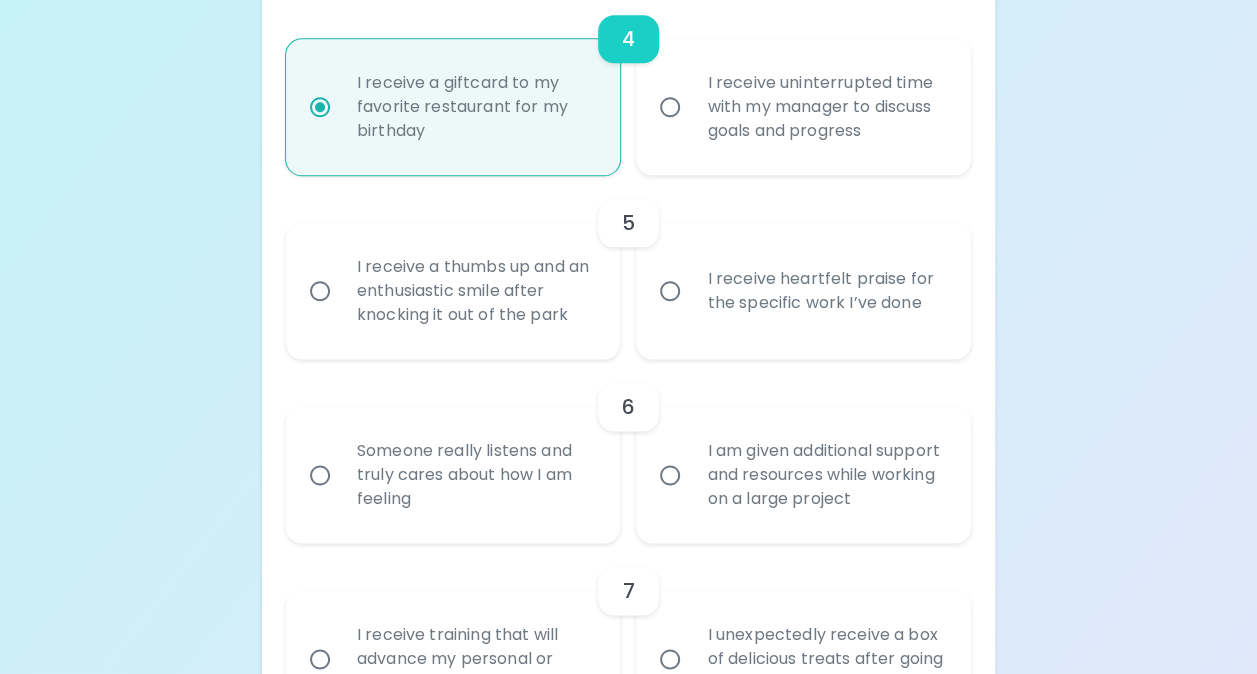 radio on "true" 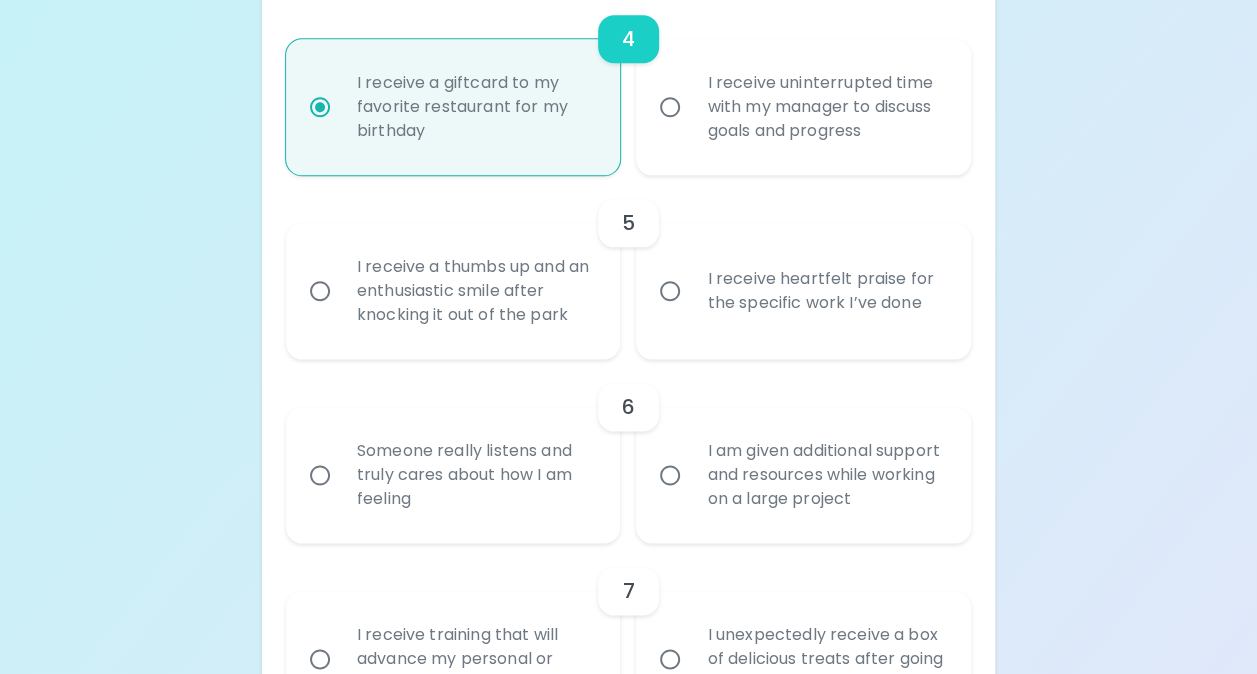 radio on "false" 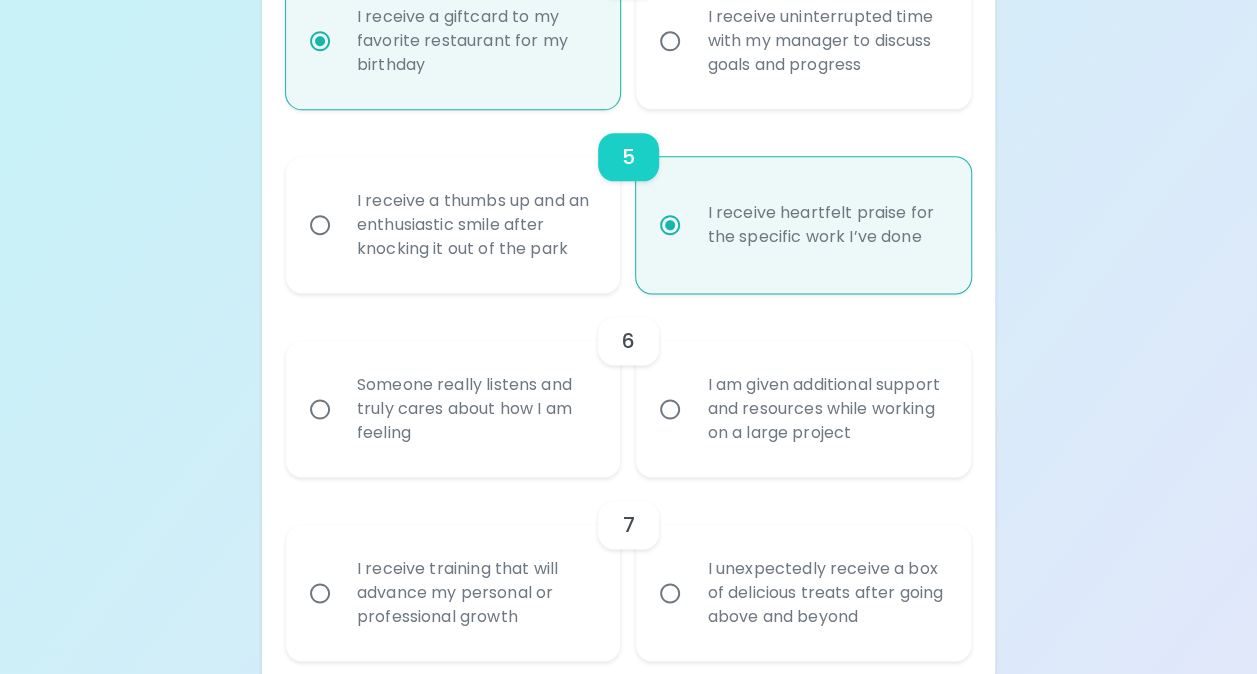 scroll, scrollTop: 1224, scrollLeft: 0, axis: vertical 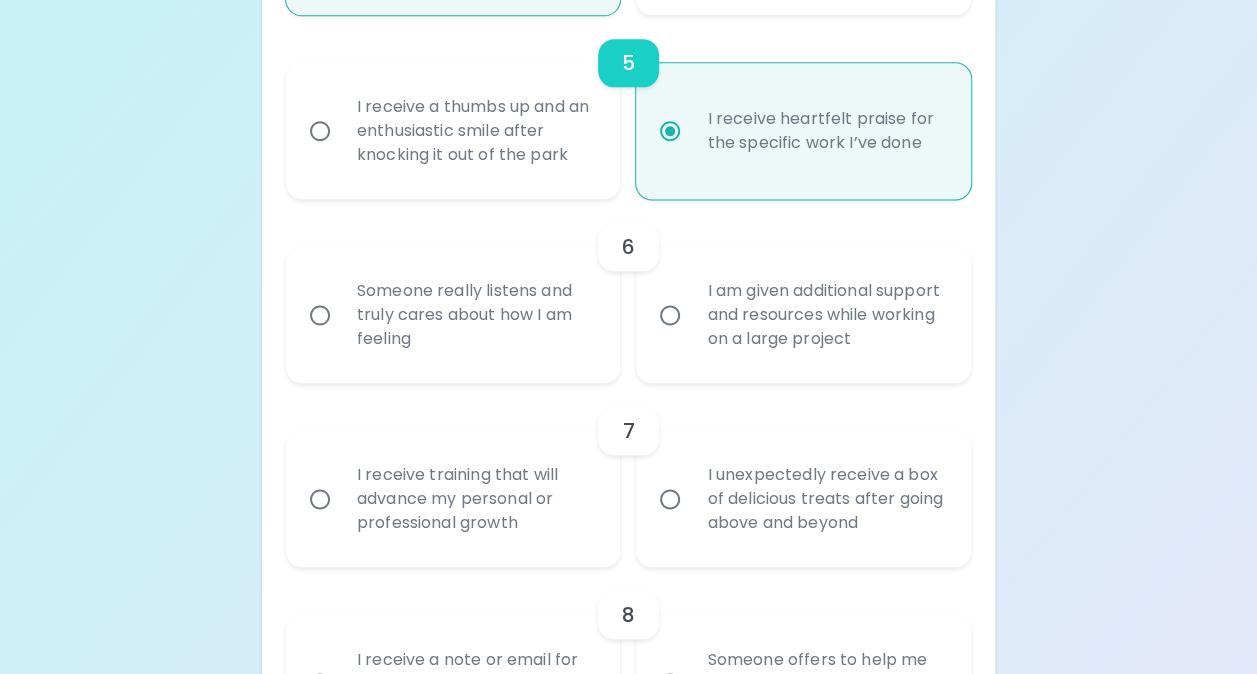 radio on "true" 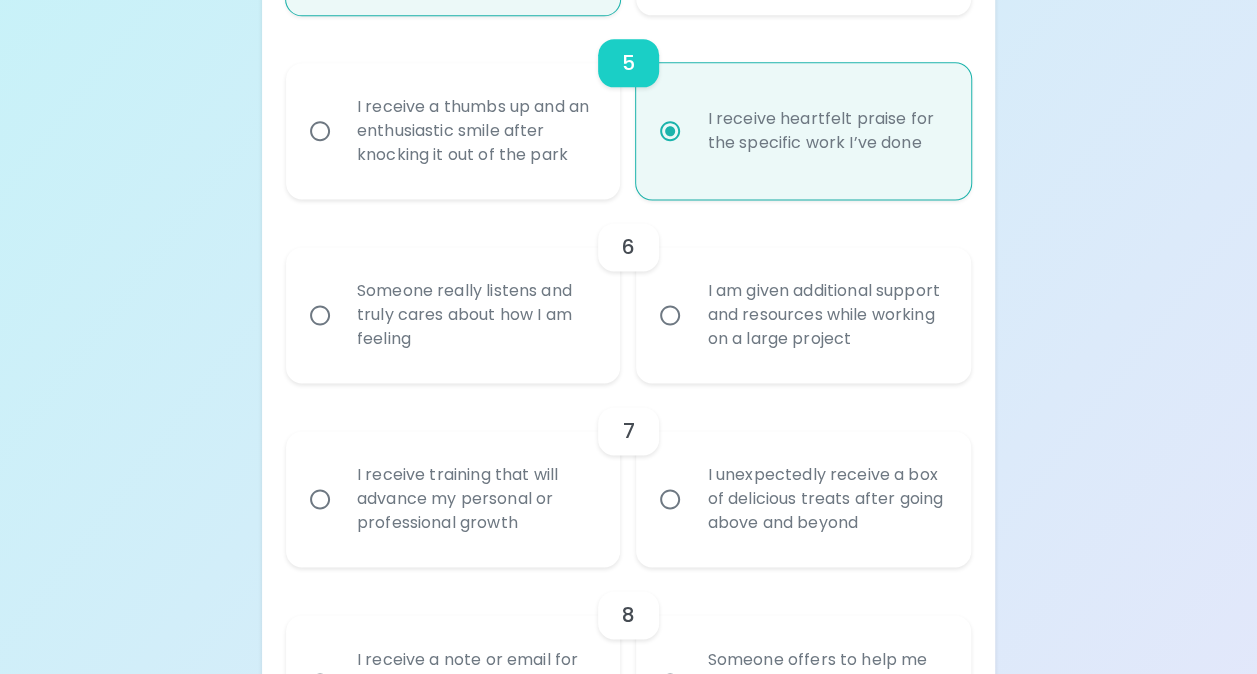 radio on "false" 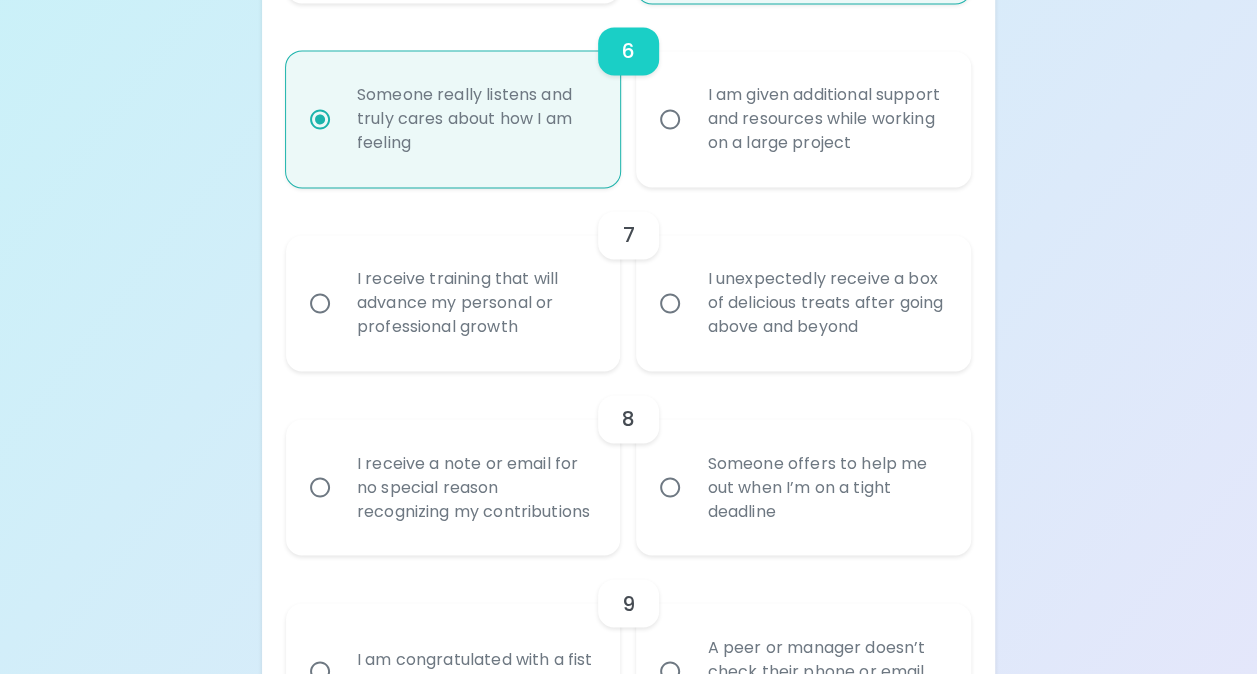 scroll, scrollTop: 1434, scrollLeft: 0, axis: vertical 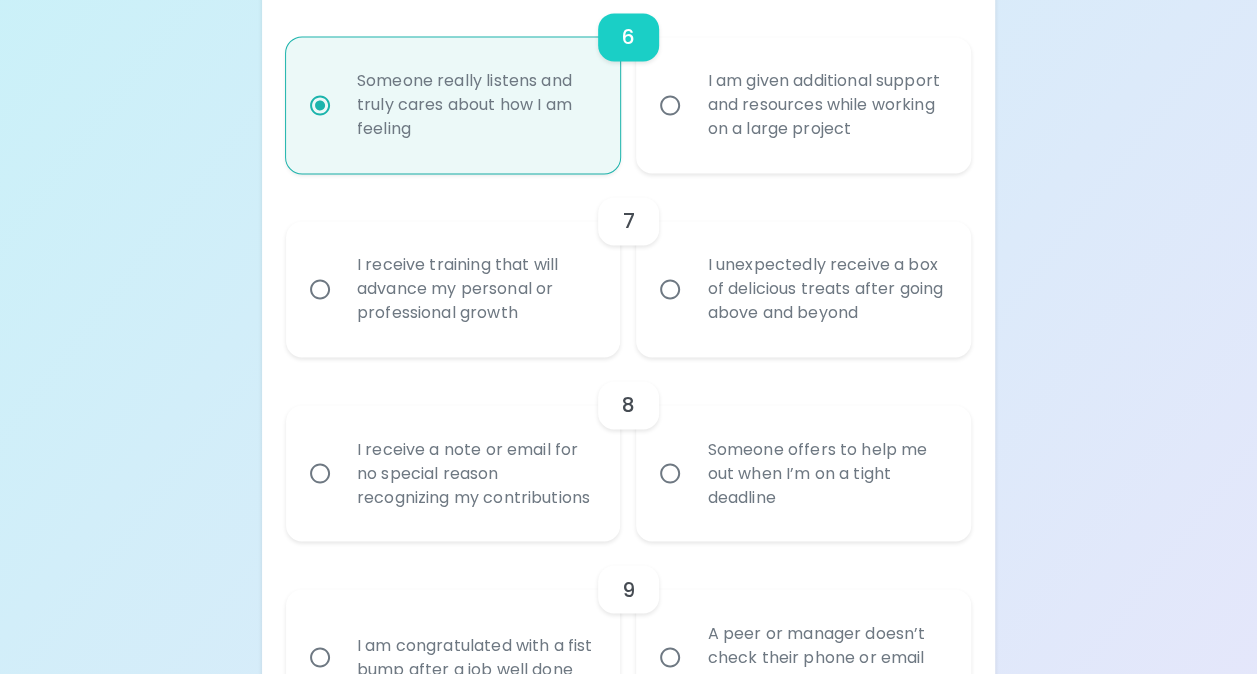 radio on "true" 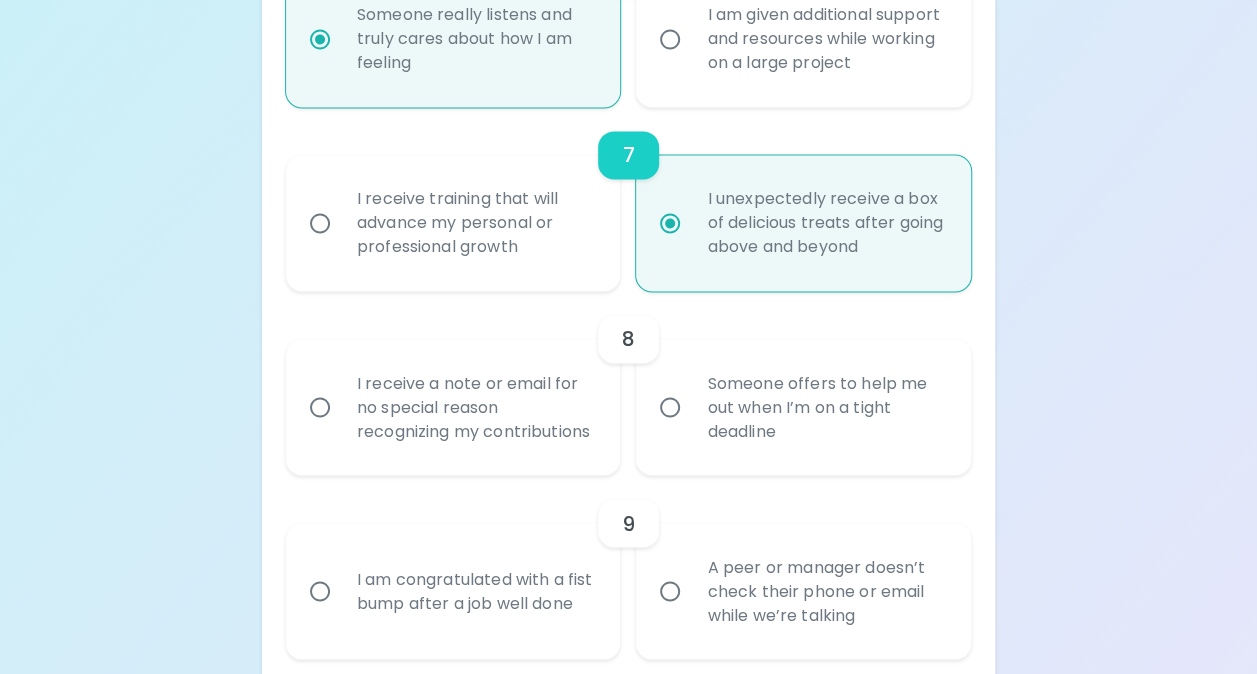 scroll, scrollTop: 1594, scrollLeft: 0, axis: vertical 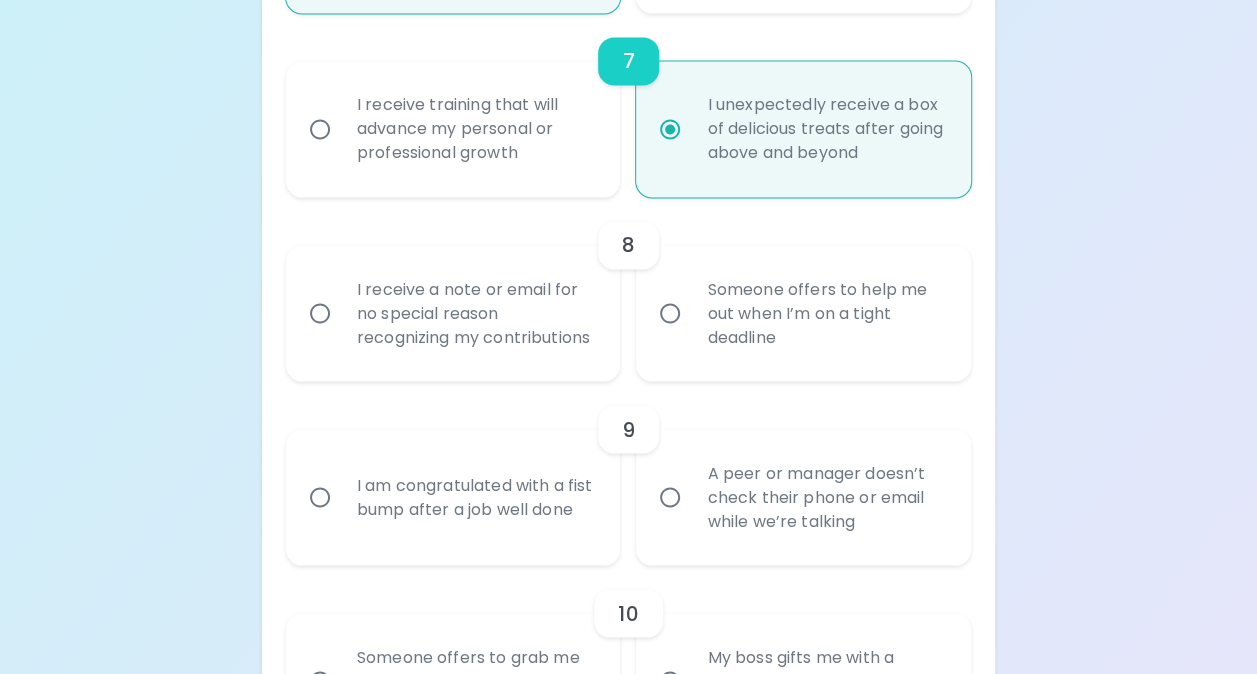 radio on "true" 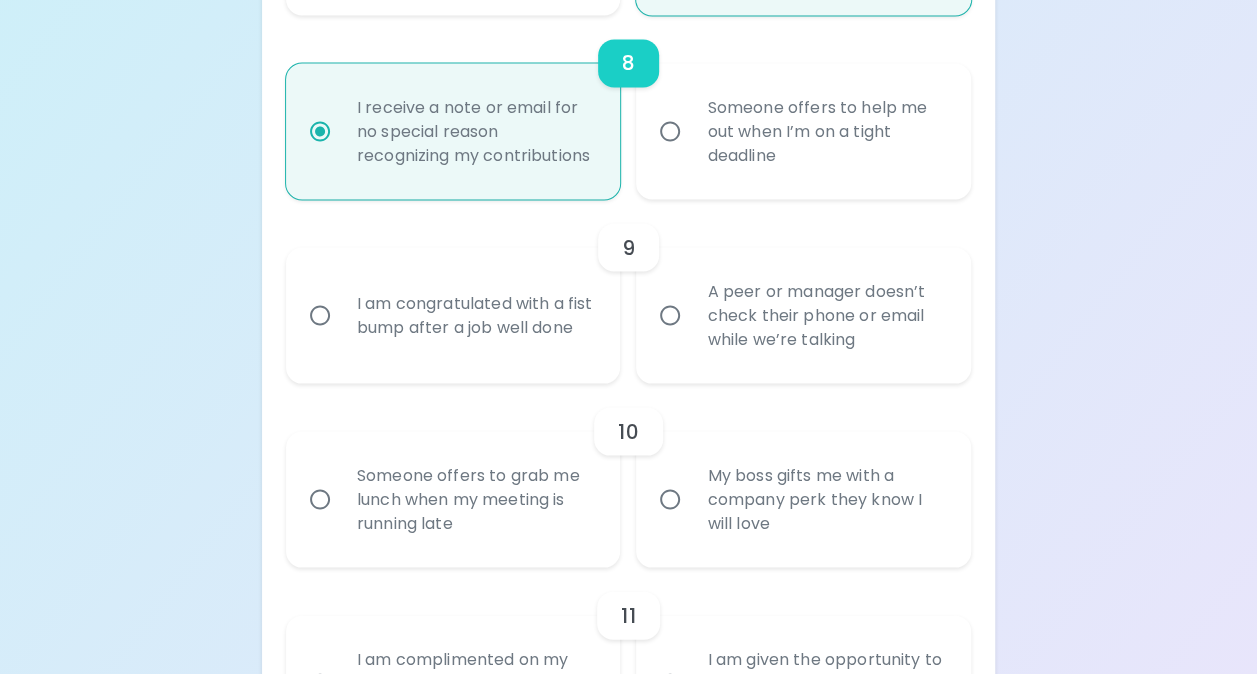 scroll, scrollTop: 1777, scrollLeft: 0, axis: vertical 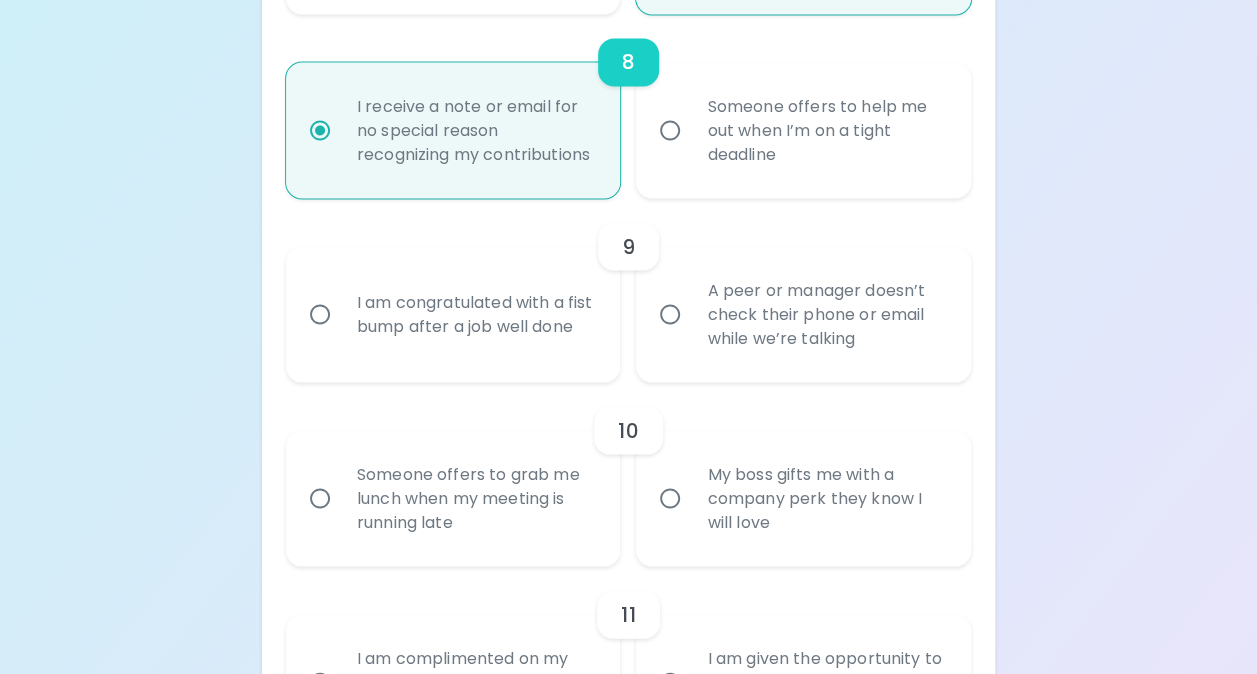 radio on "true" 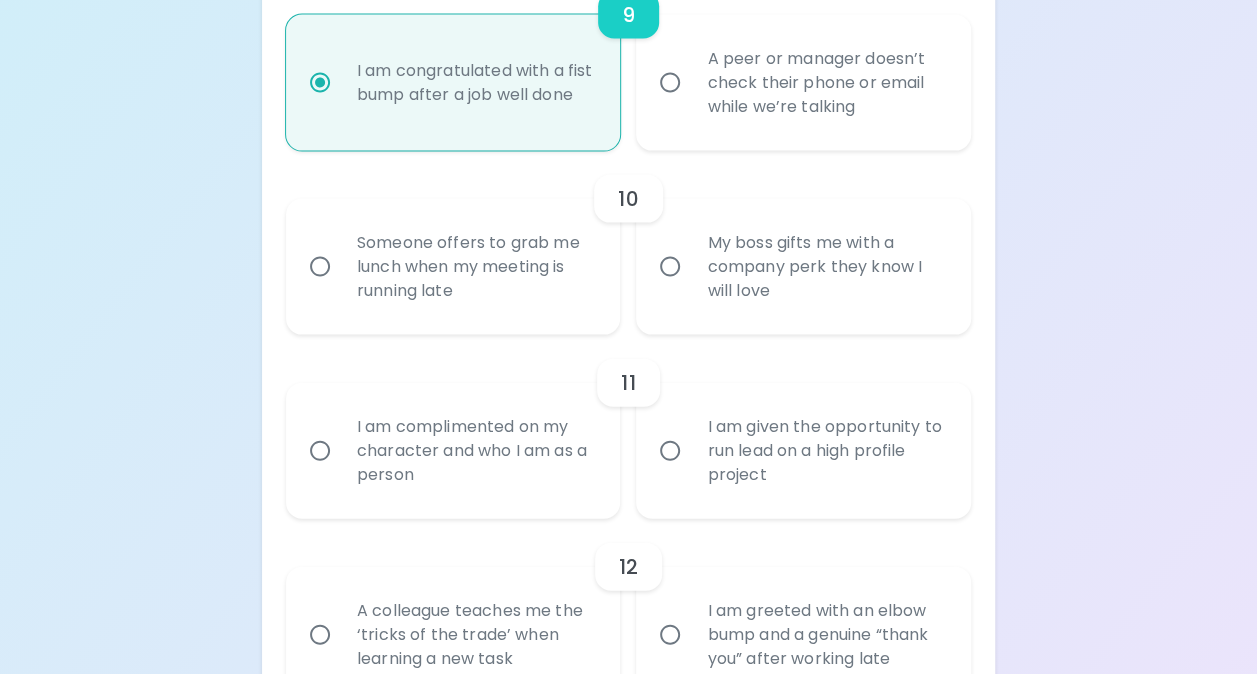scroll, scrollTop: 2031, scrollLeft: 0, axis: vertical 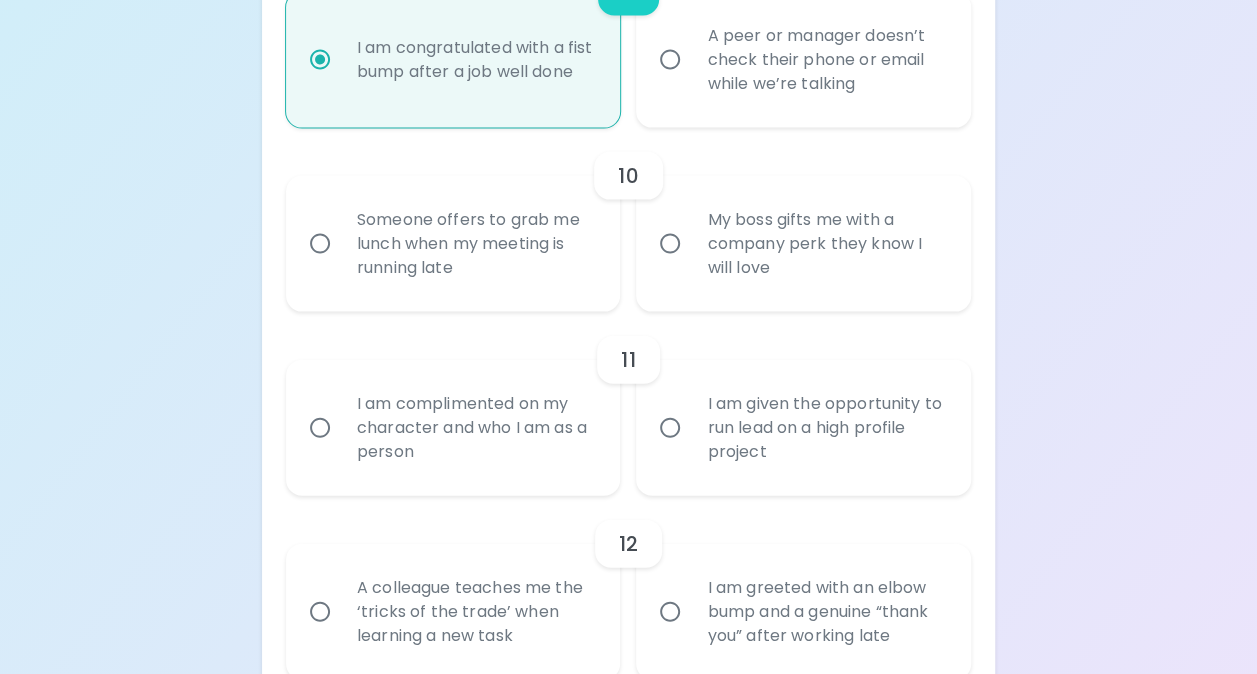 radio on "true" 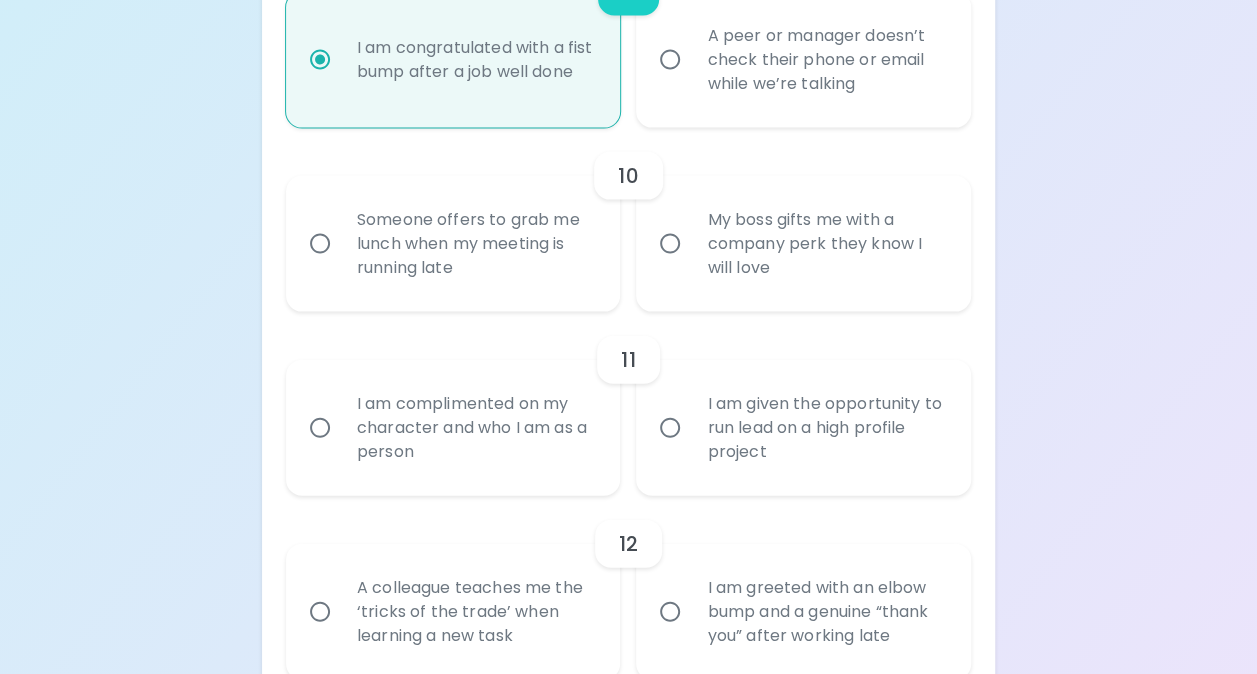 radio on "false" 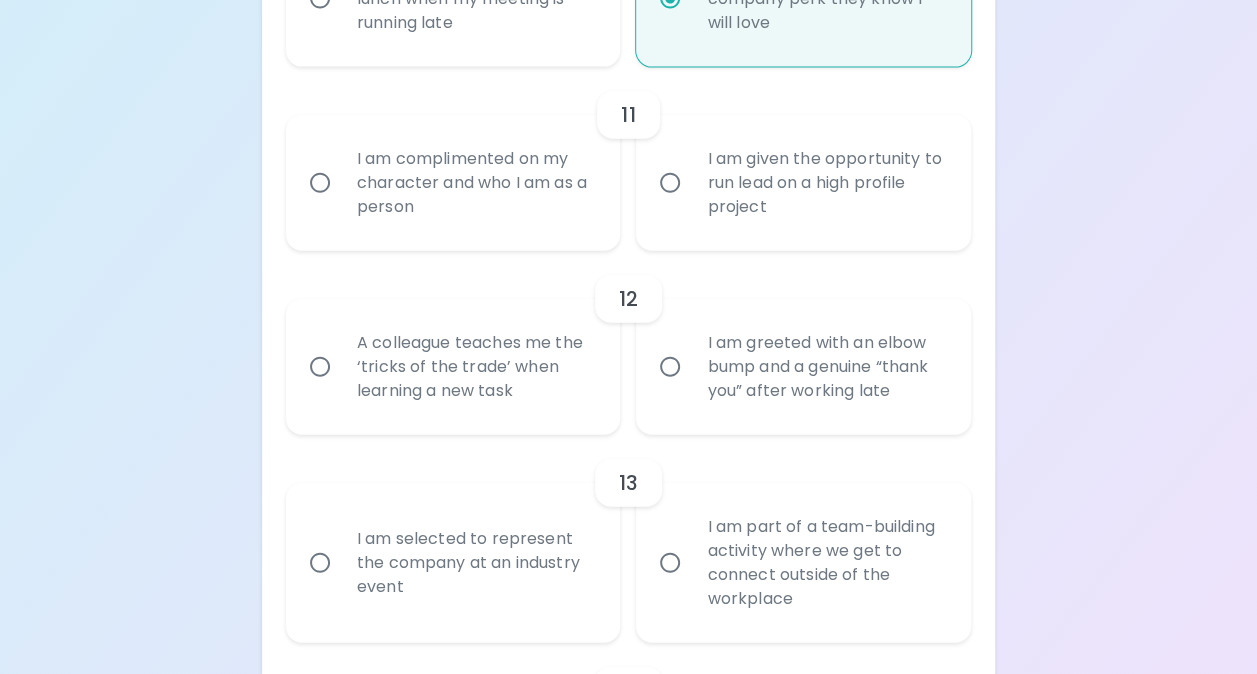 scroll, scrollTop: 2289, scrollLeft: 0, axis: vertical 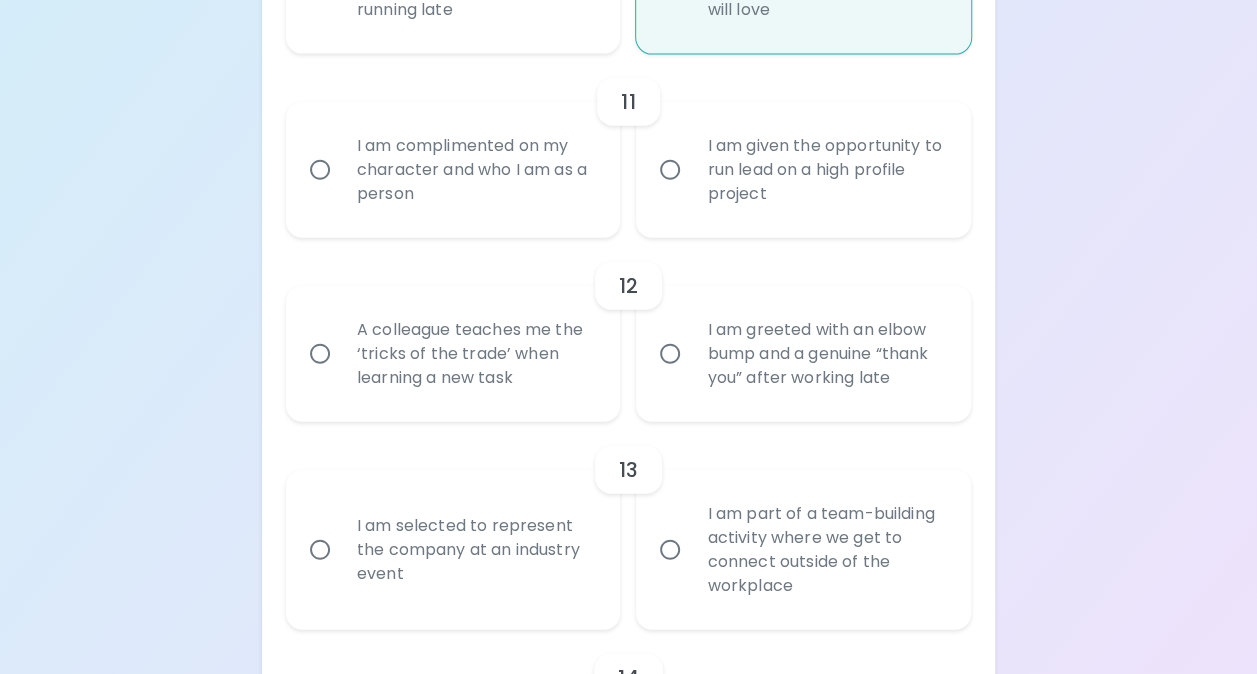 radio on "true" 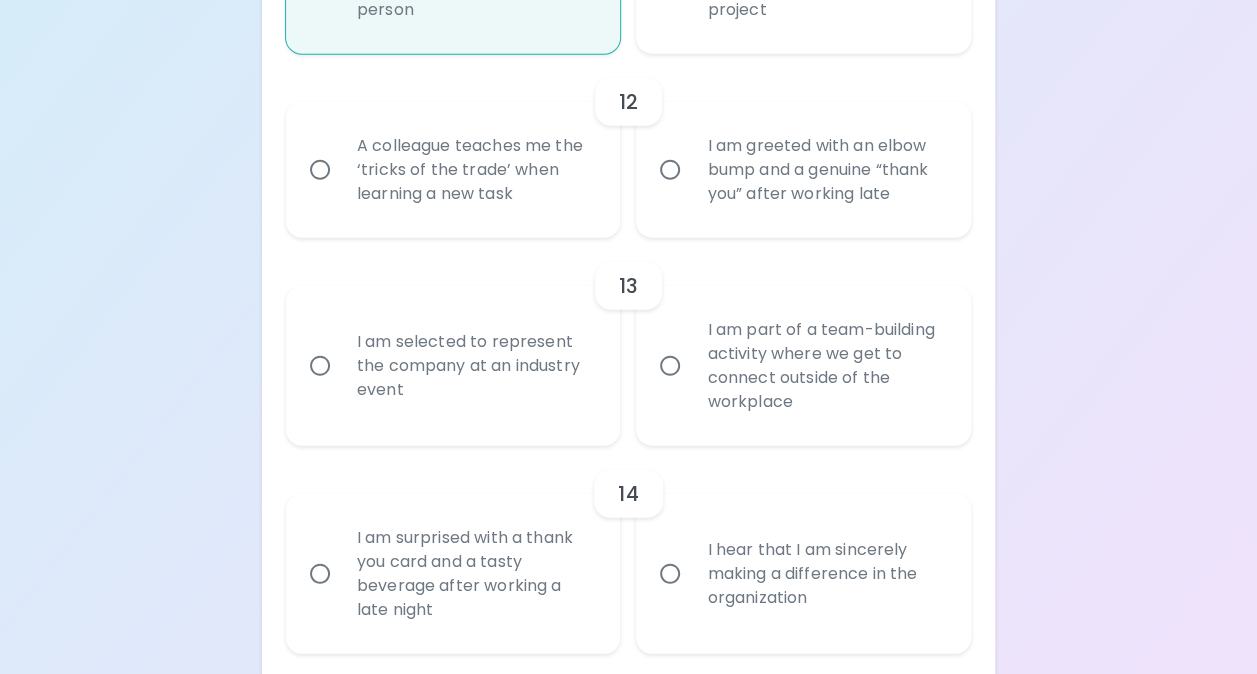 scroll, scrollTop: 2474, scrollLeft: 0, axis: vertical 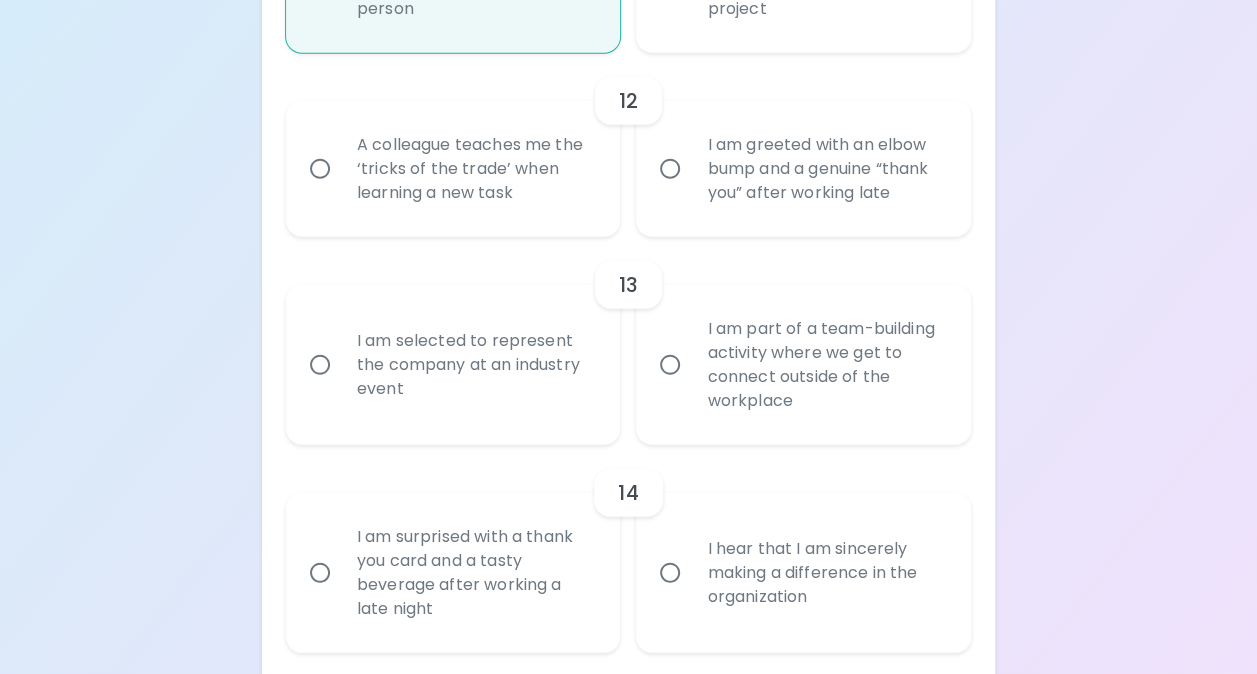radio on "true" 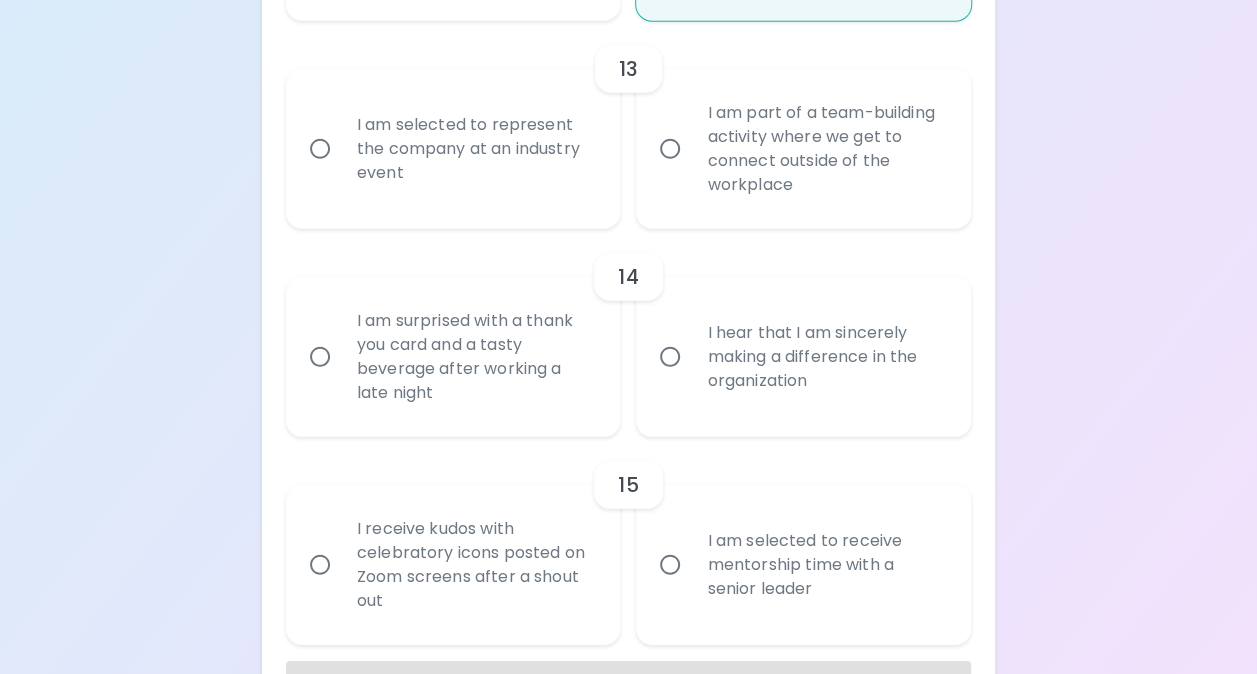 scroll, scrollTop: 2694, scrollLeft: 0, axis: vertical 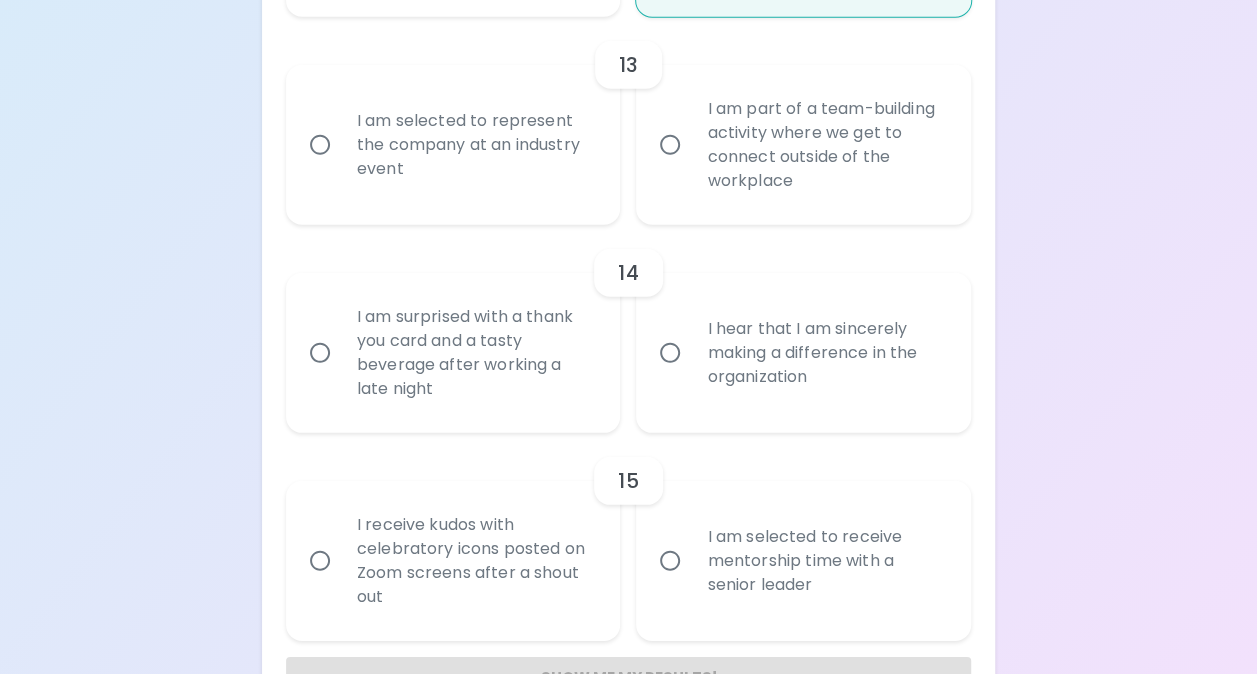 radio on "true" 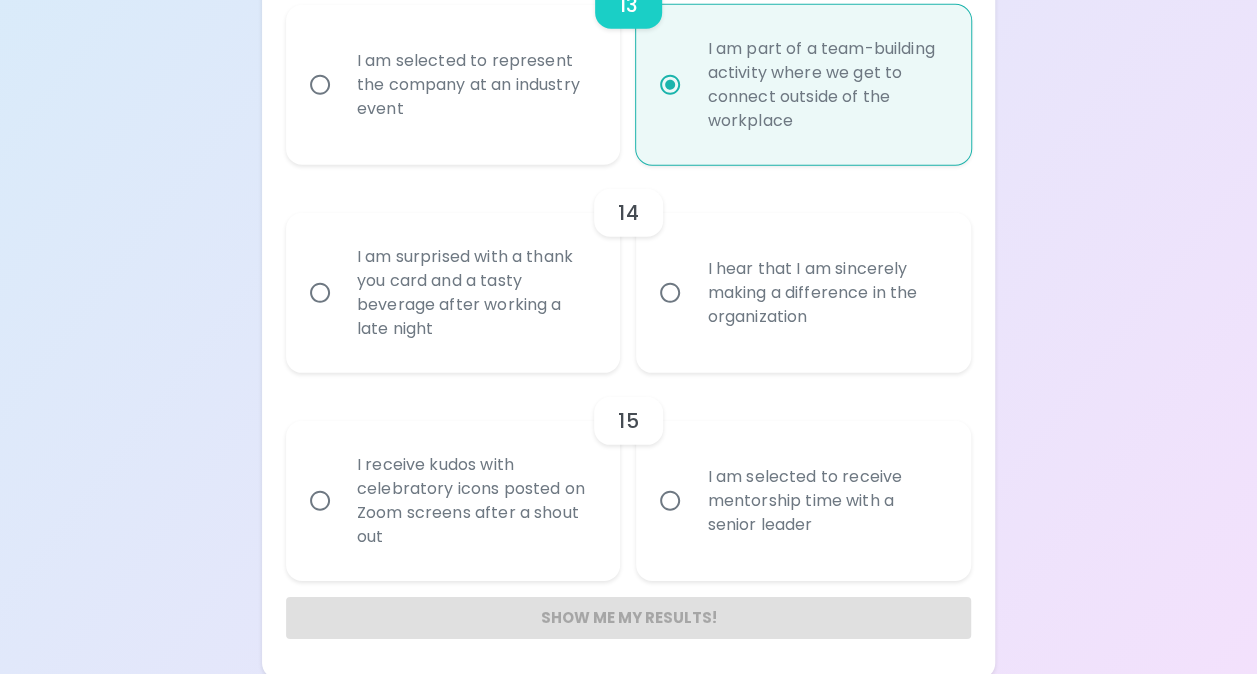scroll, scrollTop: 2782, scrollLeft: 0, axis: vertical 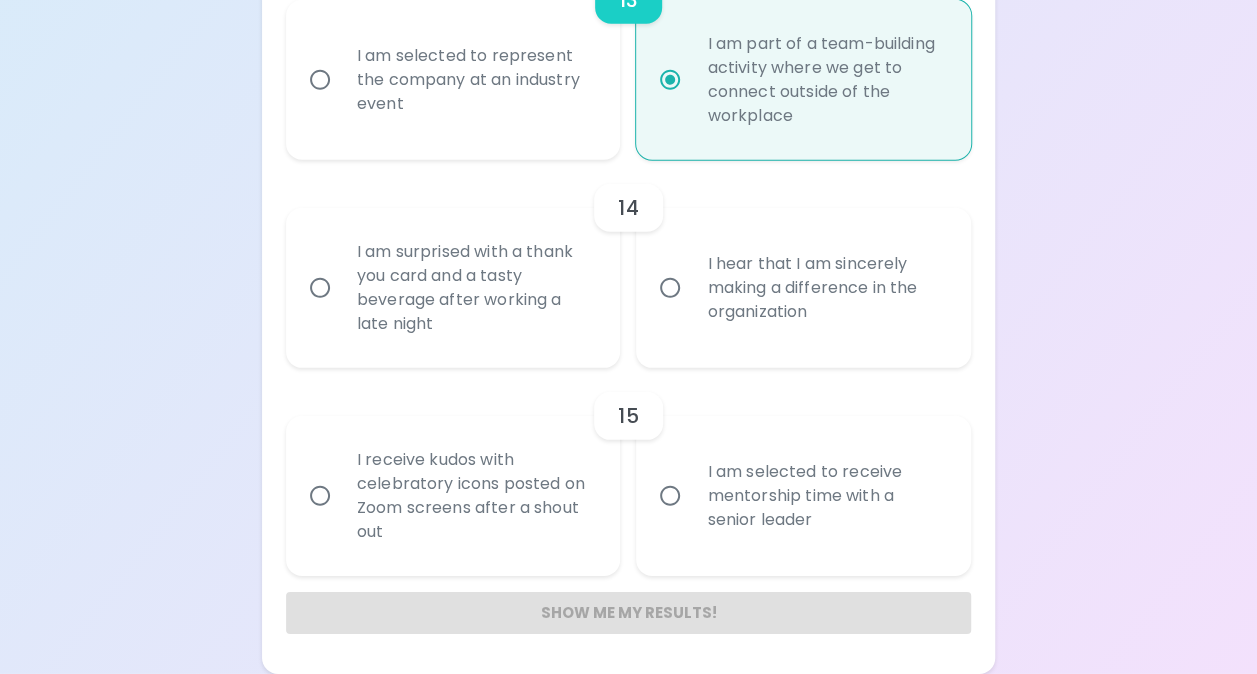 radio on "true" 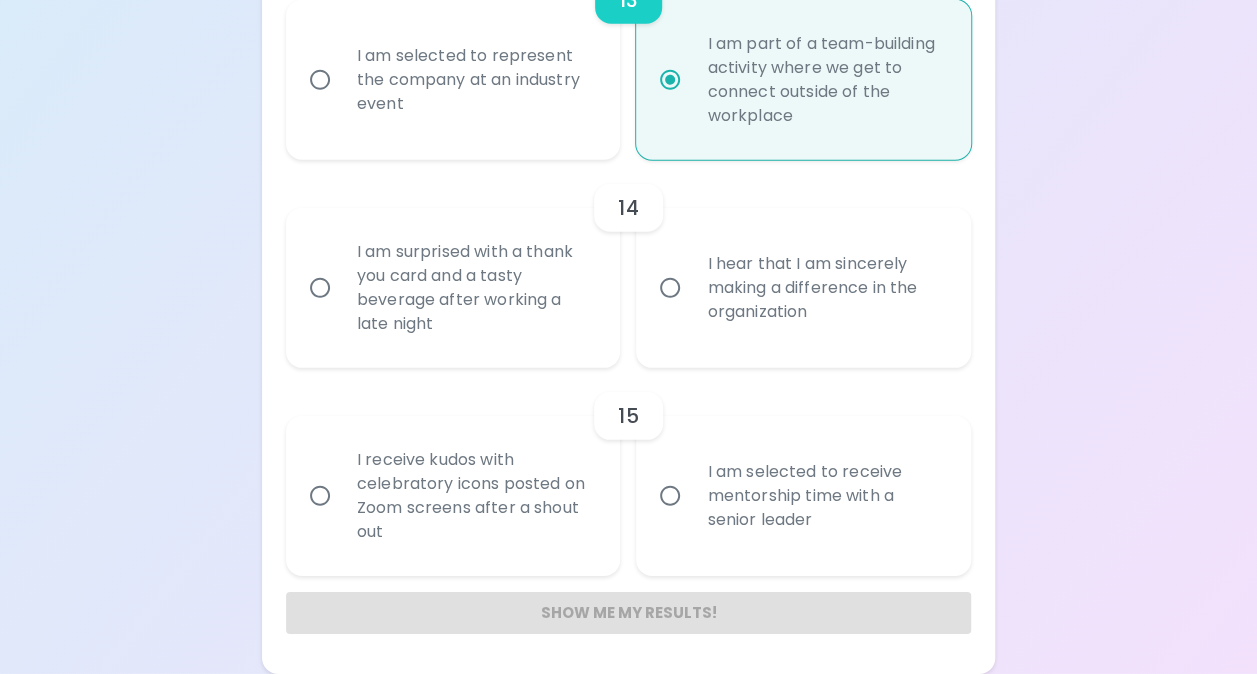 radio on "false" 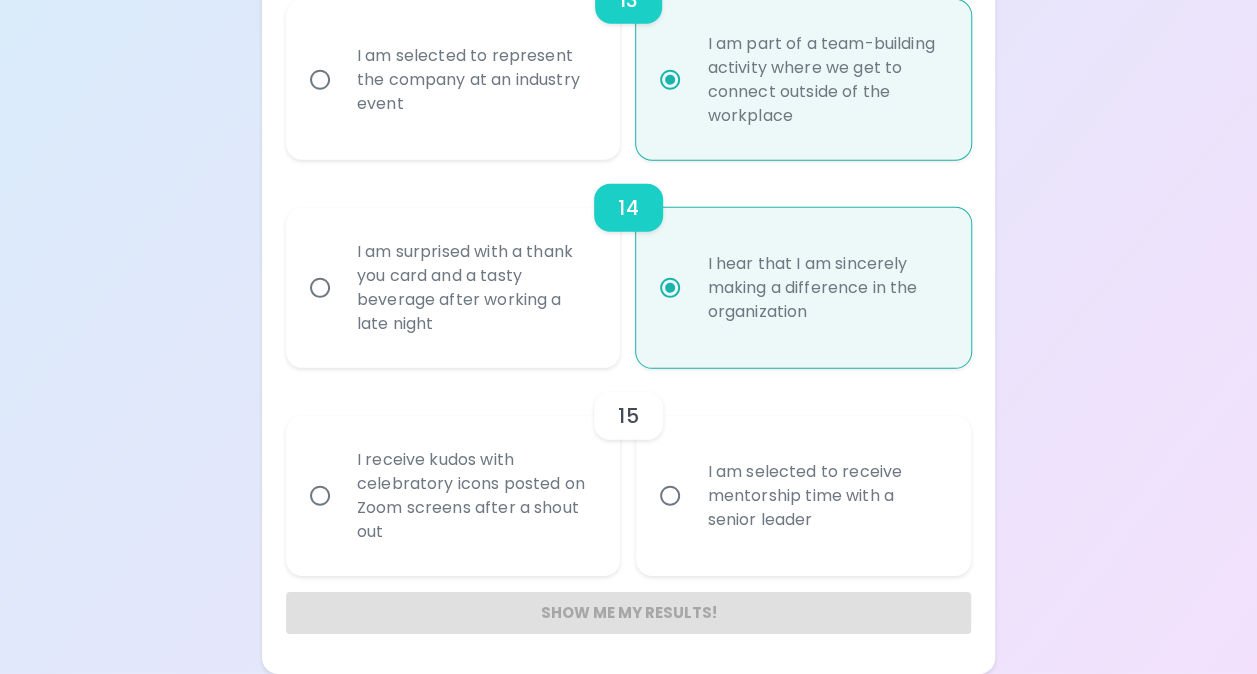 radio on "true" 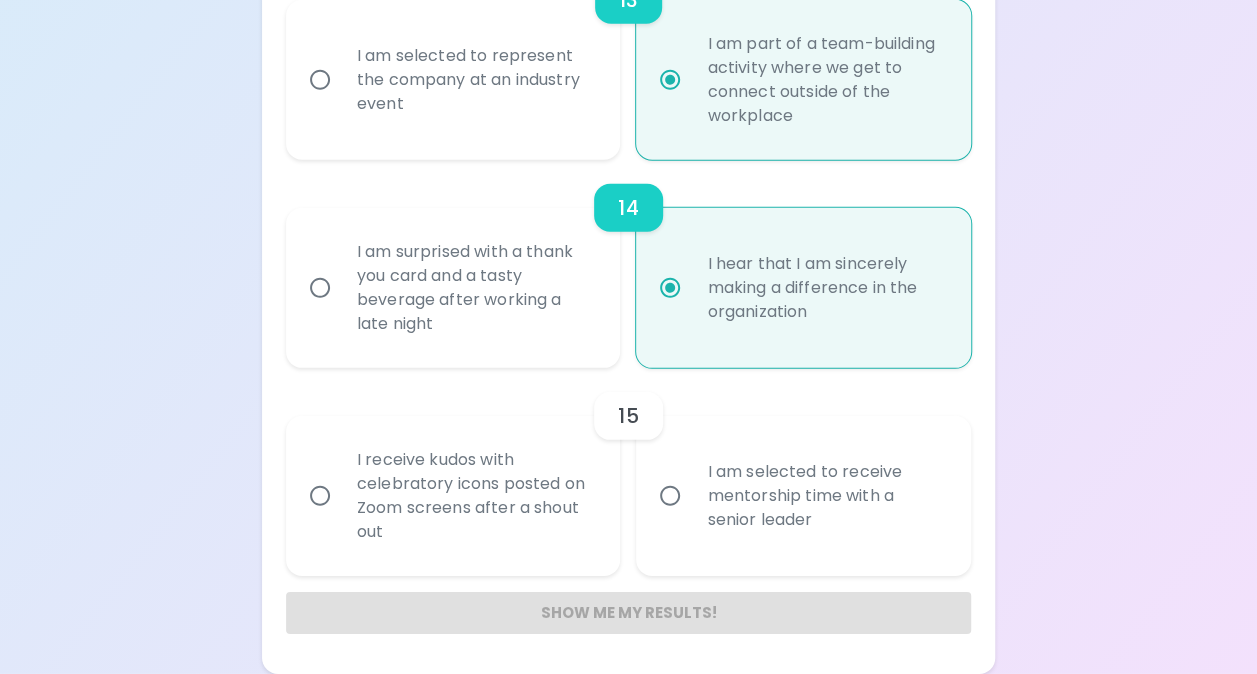 radio on "false" 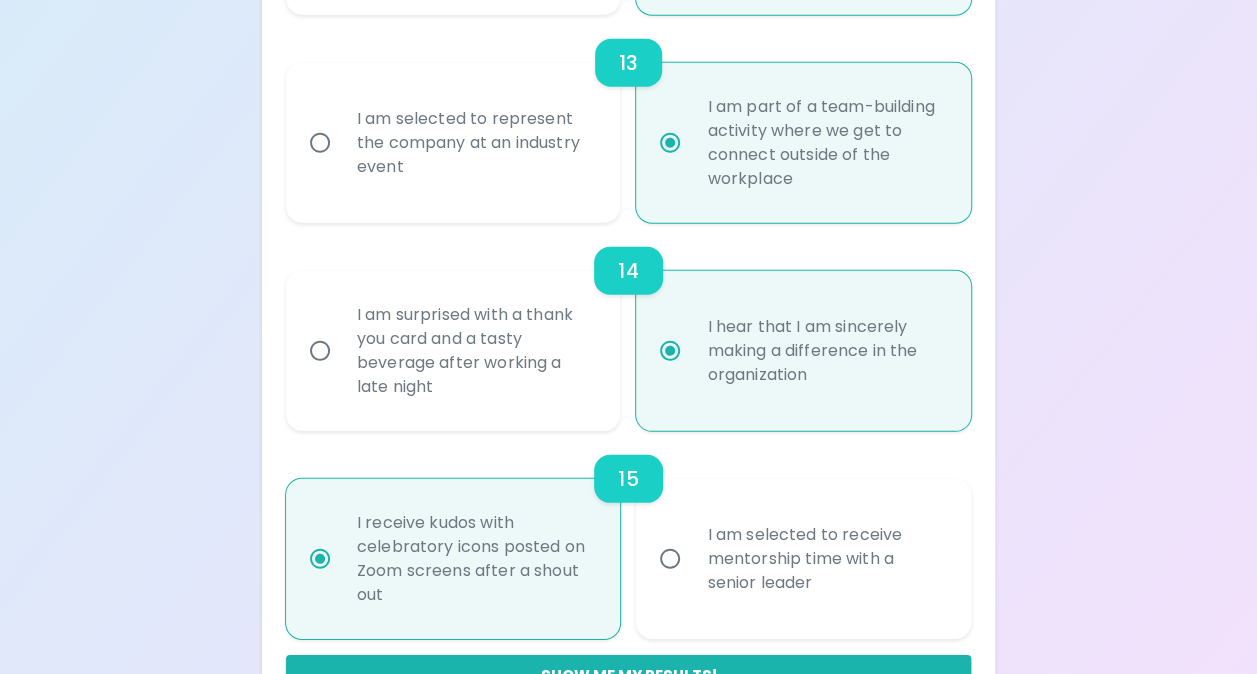 scroll, scrollTop: 2782, scrollLeft: 0, axis: vertical 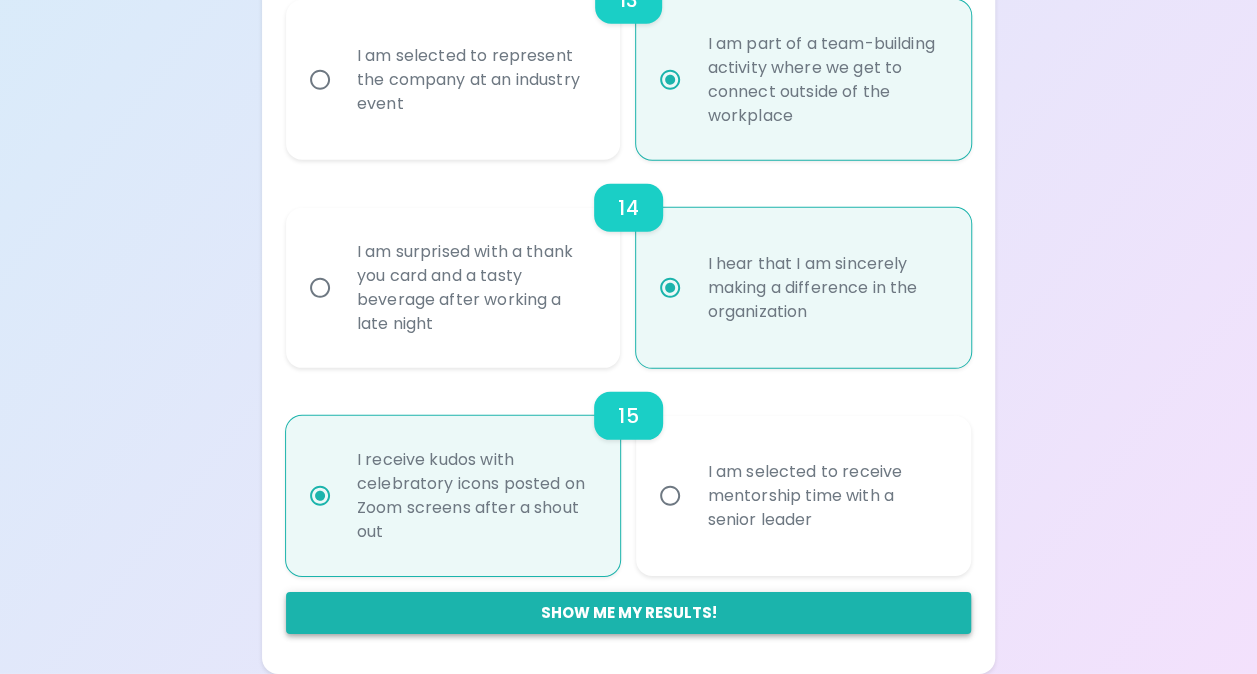 radio on "true" 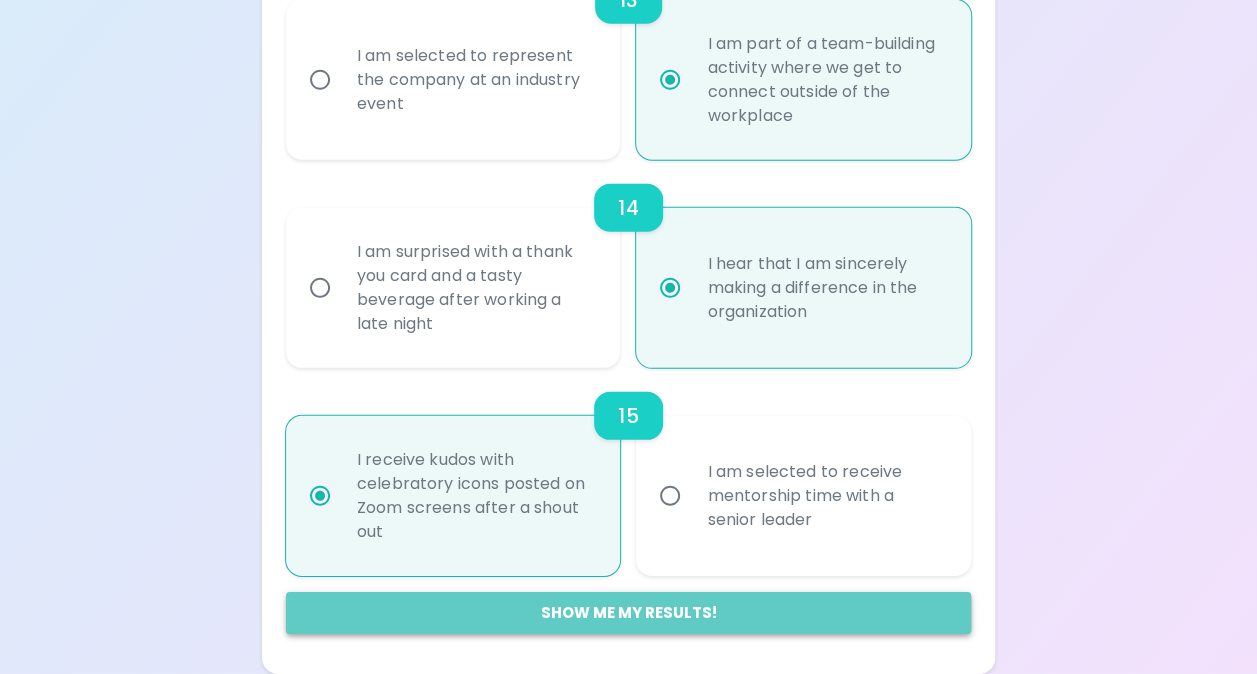 click on "Show me my results!" at bounding box center [628, 613] 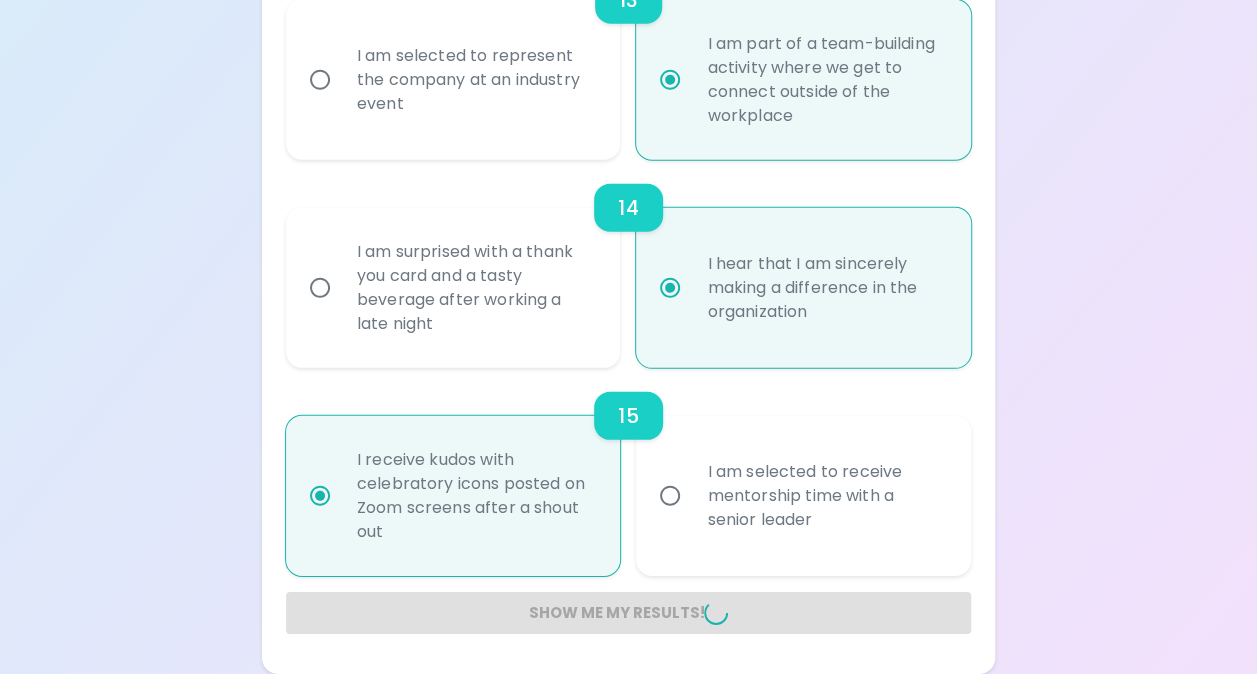 radio on "false" 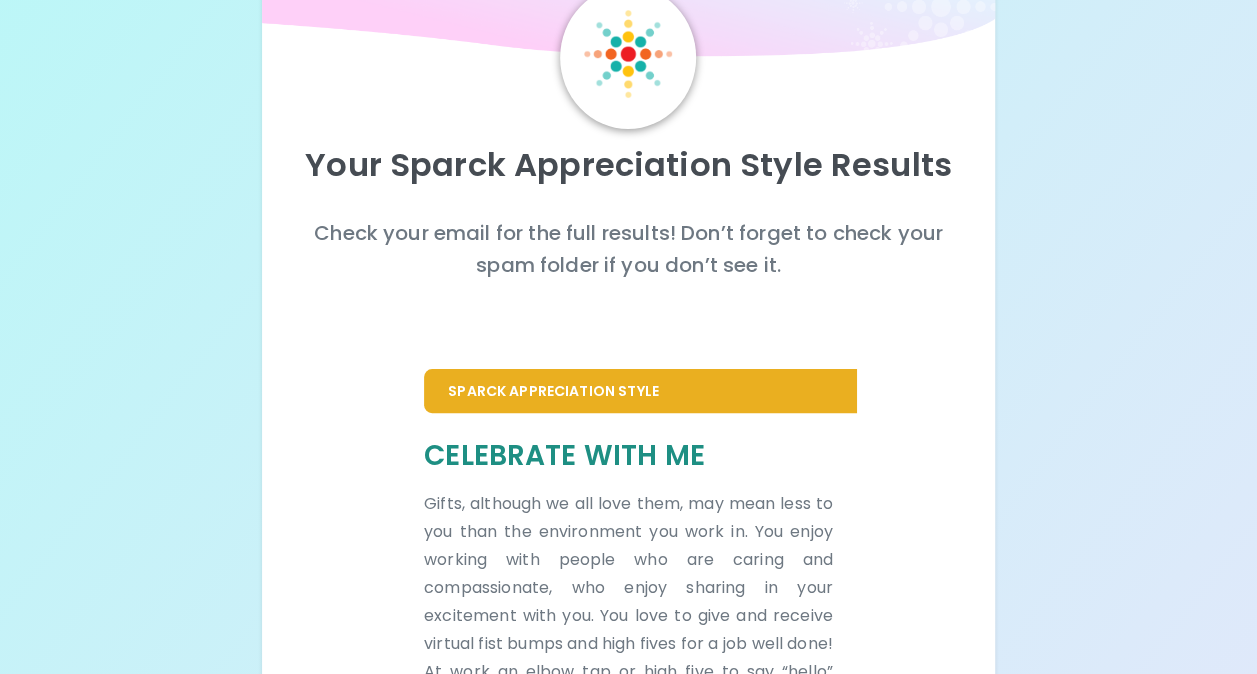 scroll, scrollTop: 0, scrollLeft: 0, axis: both 